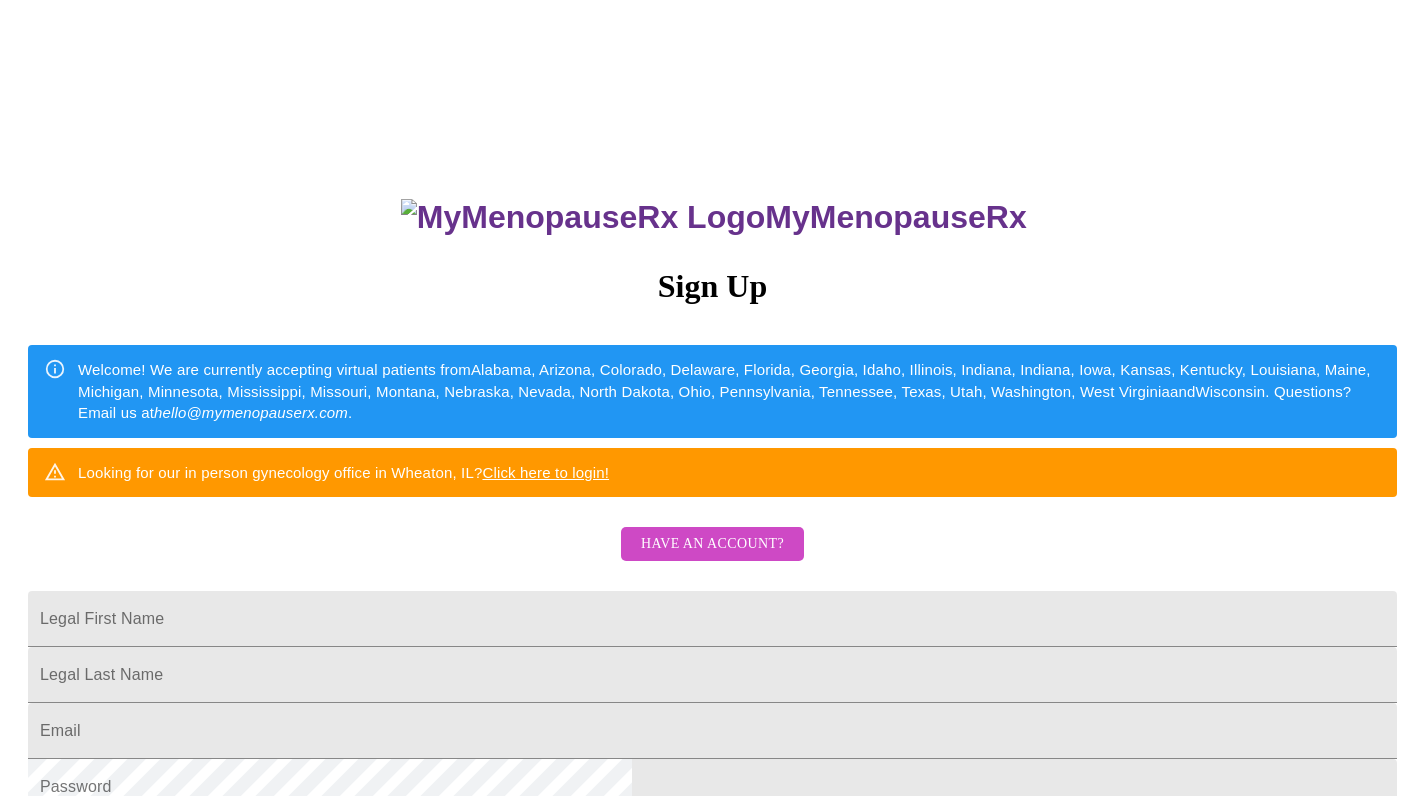 scroll, scrollTop: 0, scrollLeft: 0, axis: both 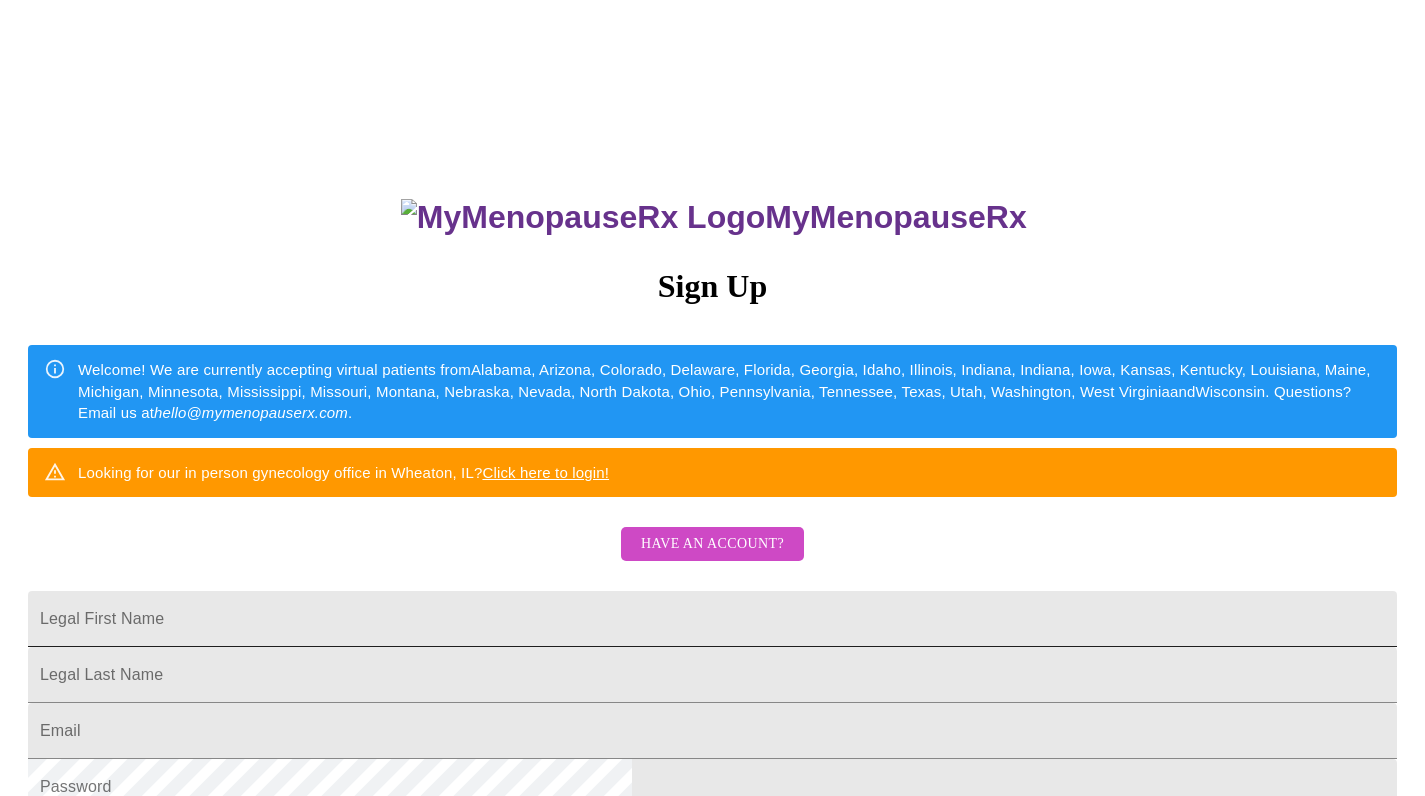 click on "Legal First Name" at bounding box center (712, 619) 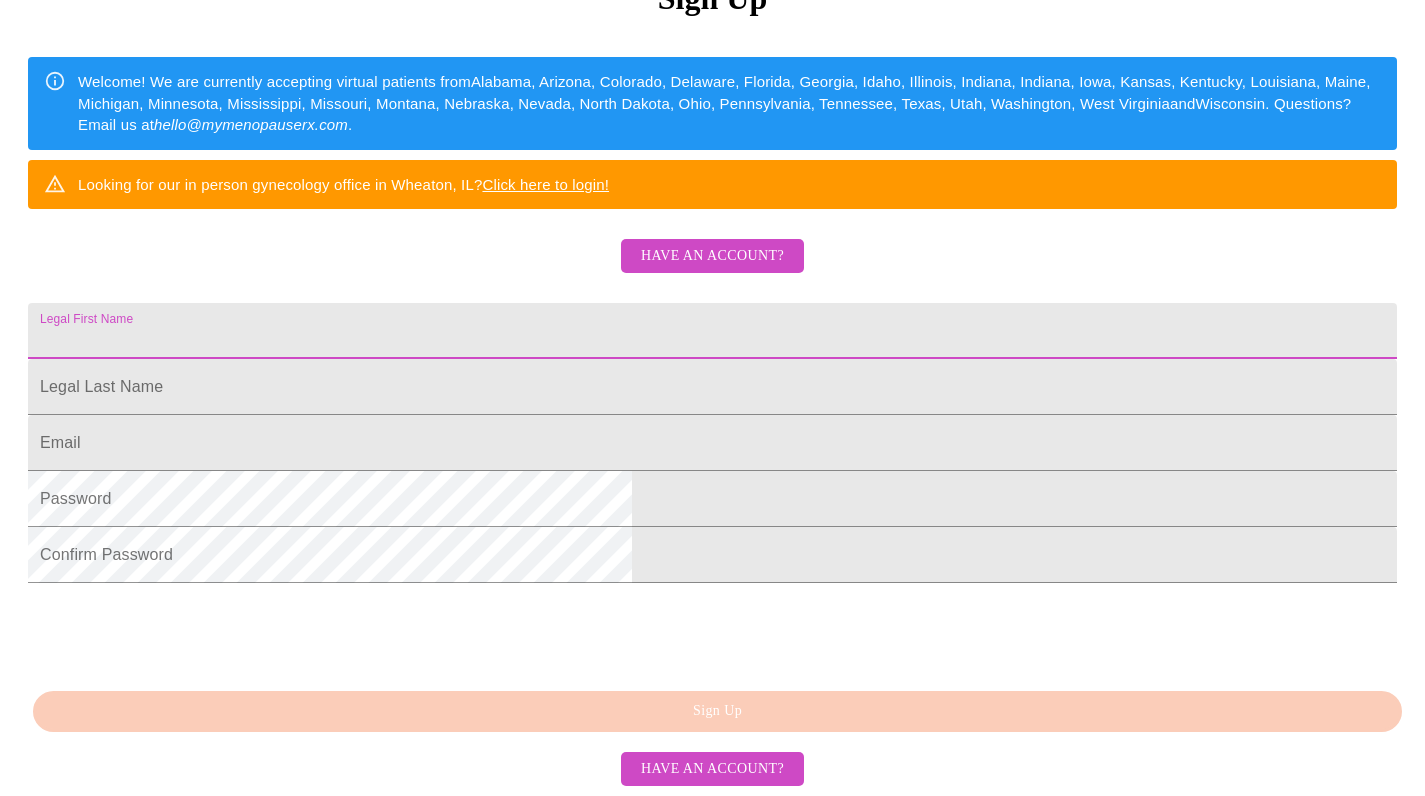 scroll, scrollTop: 438, scrollLeft: 0, axis: vertical 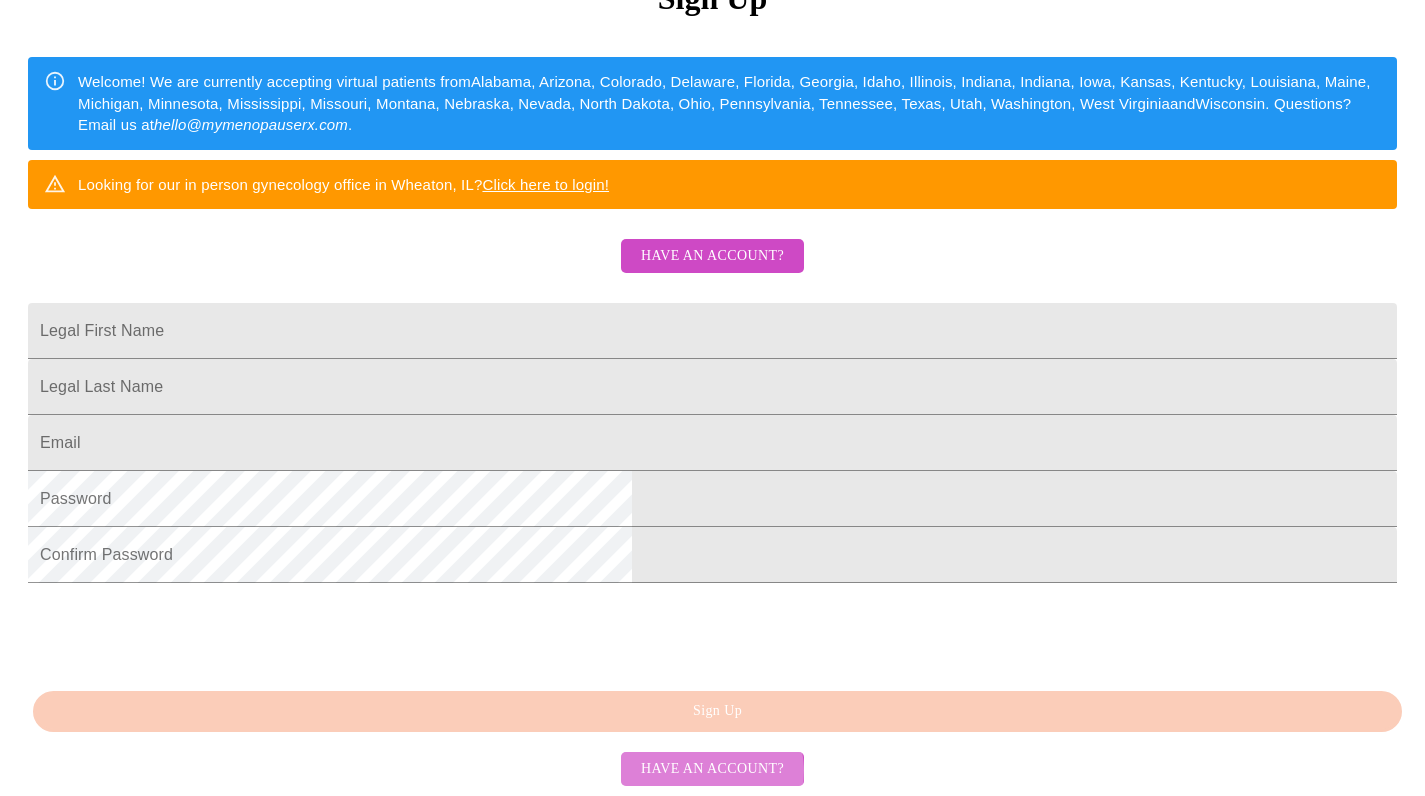 click on "Have an account?" at bounding box center [712, 769] 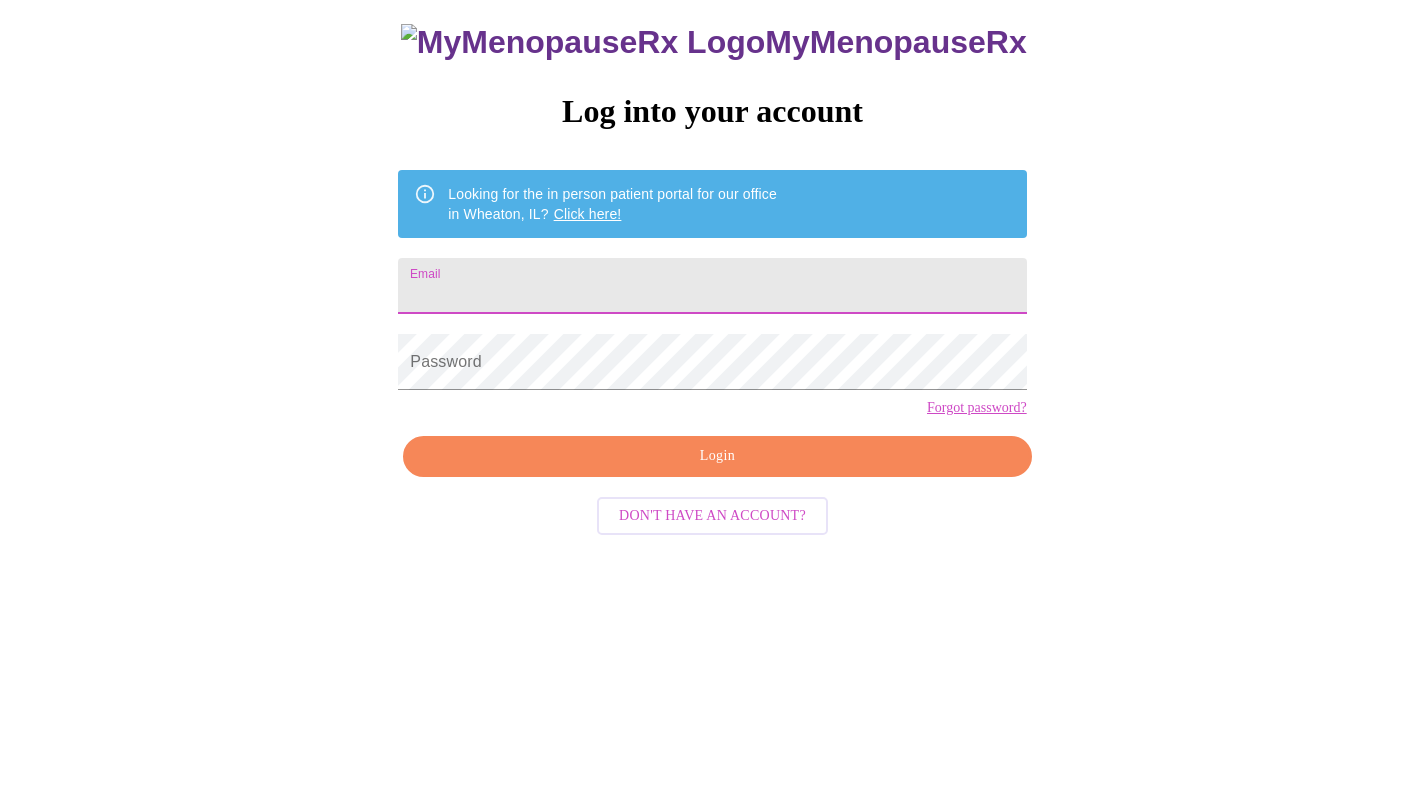 scroll, scrollTop: 20, scrollLeft: 0, axis: vertical 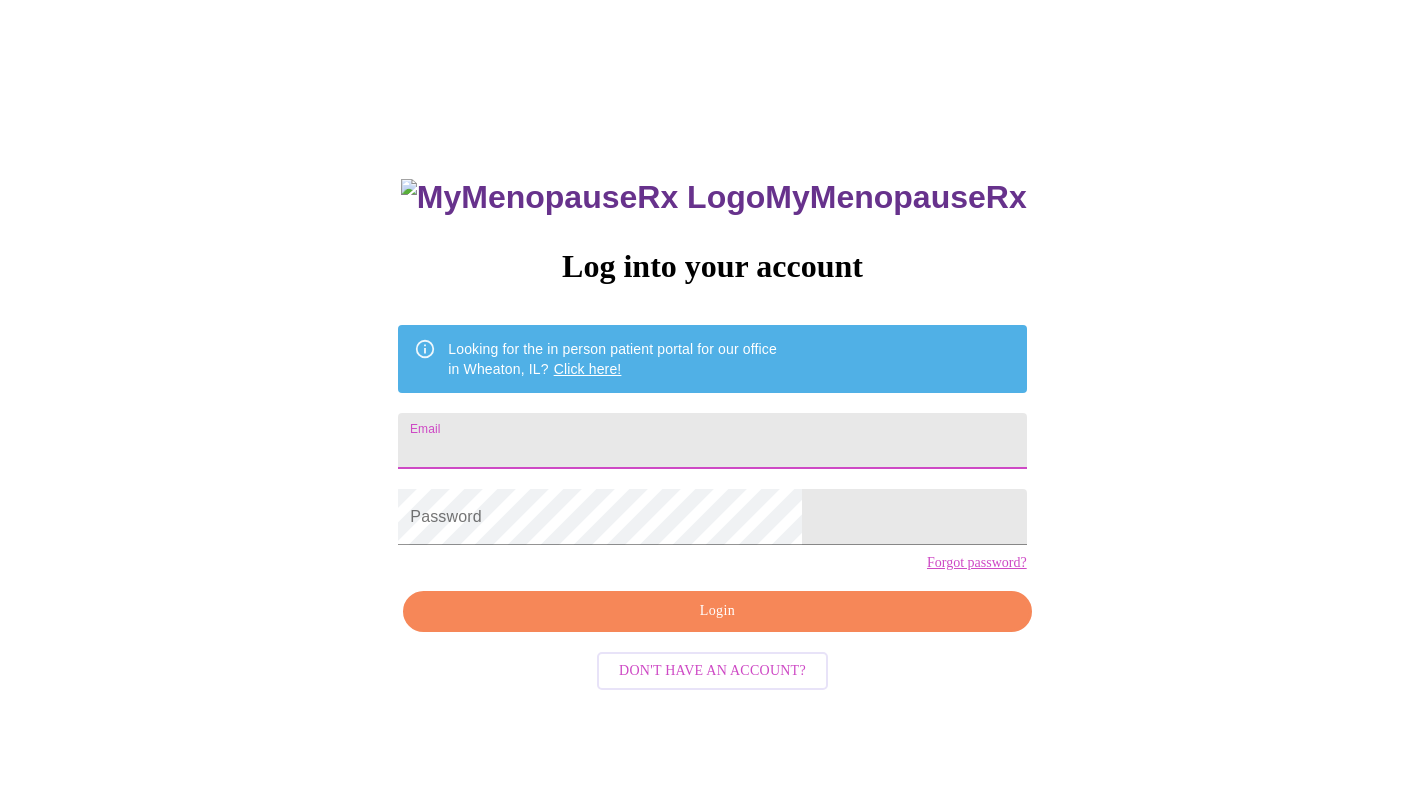 type on "cburkhardt1@comcast.net" 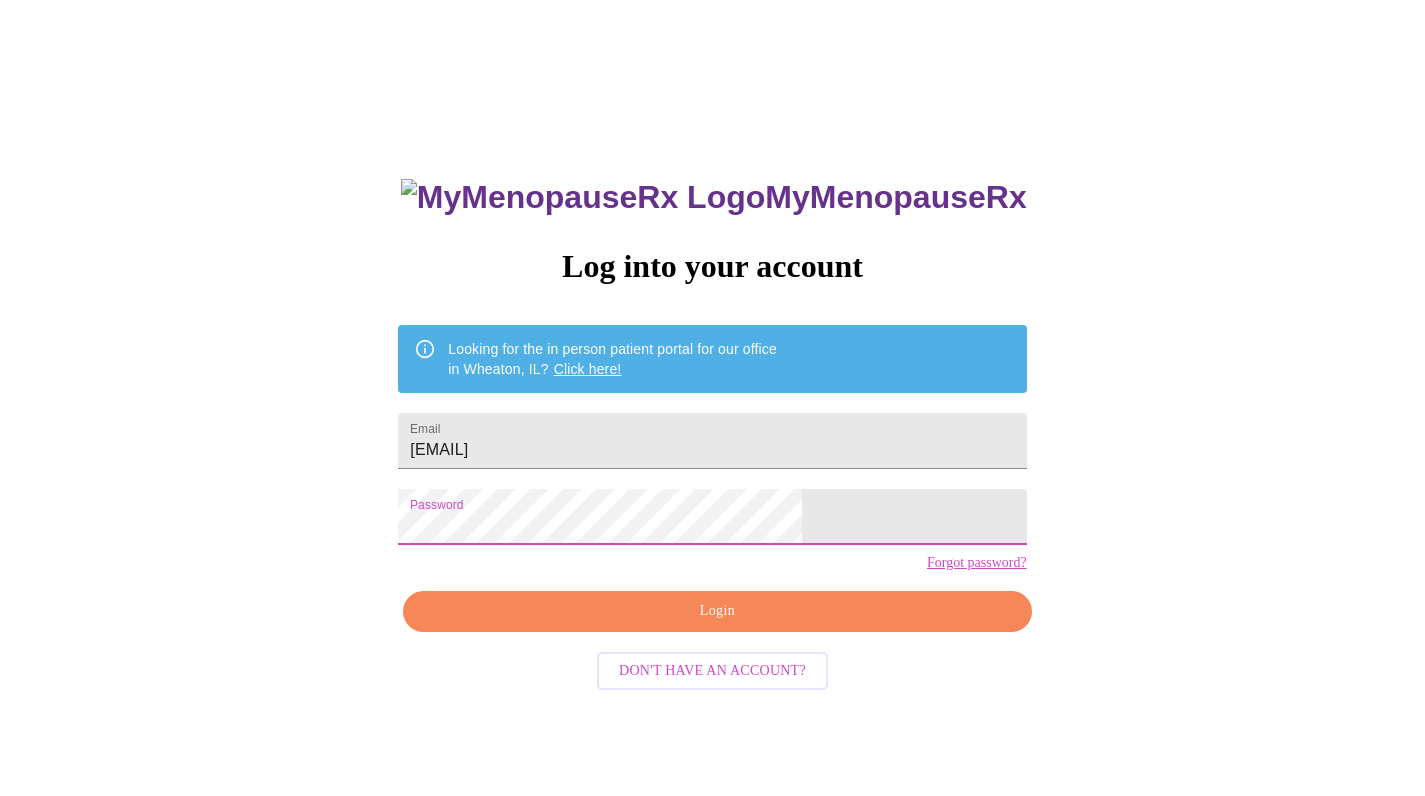 click on "Login" at bounding box center [717, 611] 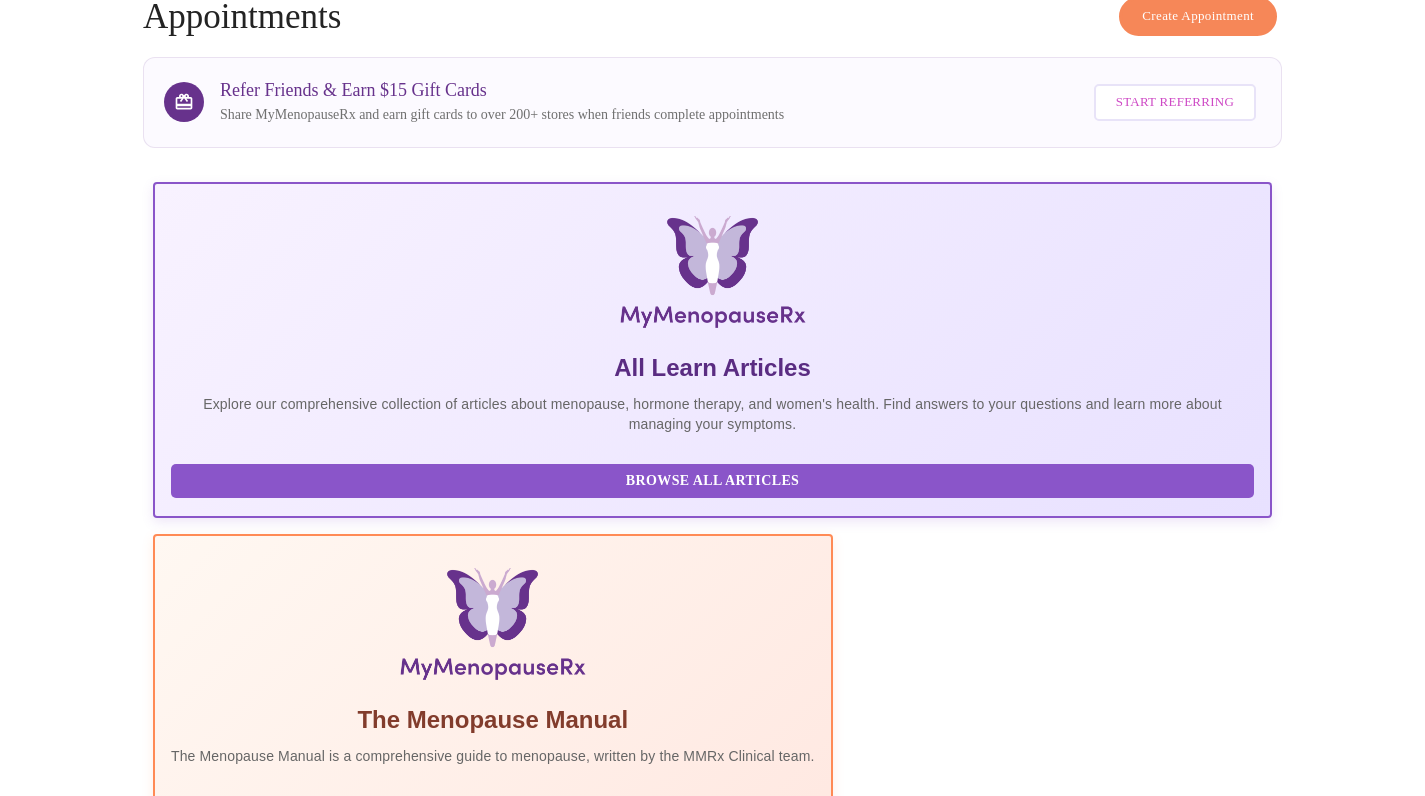 scroll, scrollTop: 313, scrollLeft: 0, axis: vertical 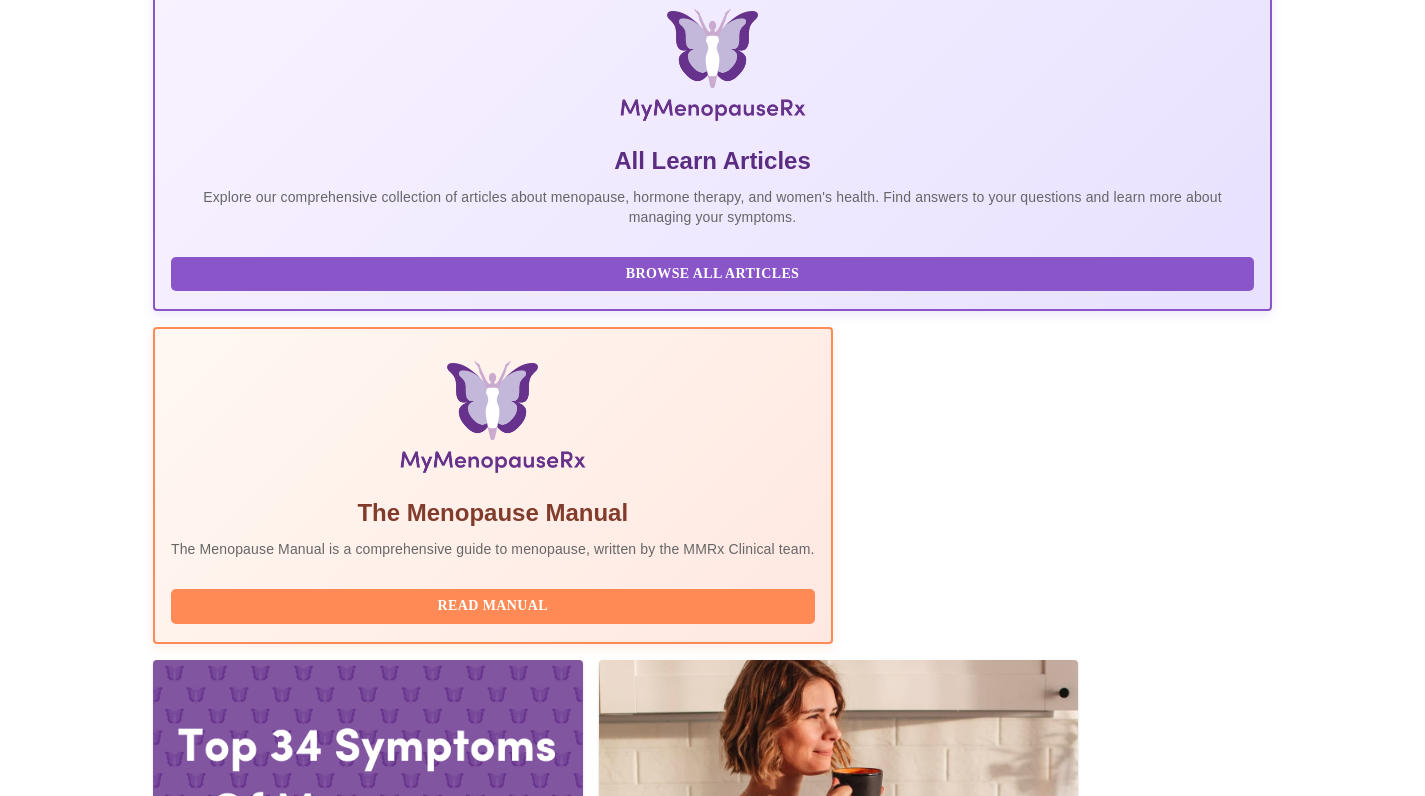 click on "Reschedule" at bounding box center [1192, 2238] 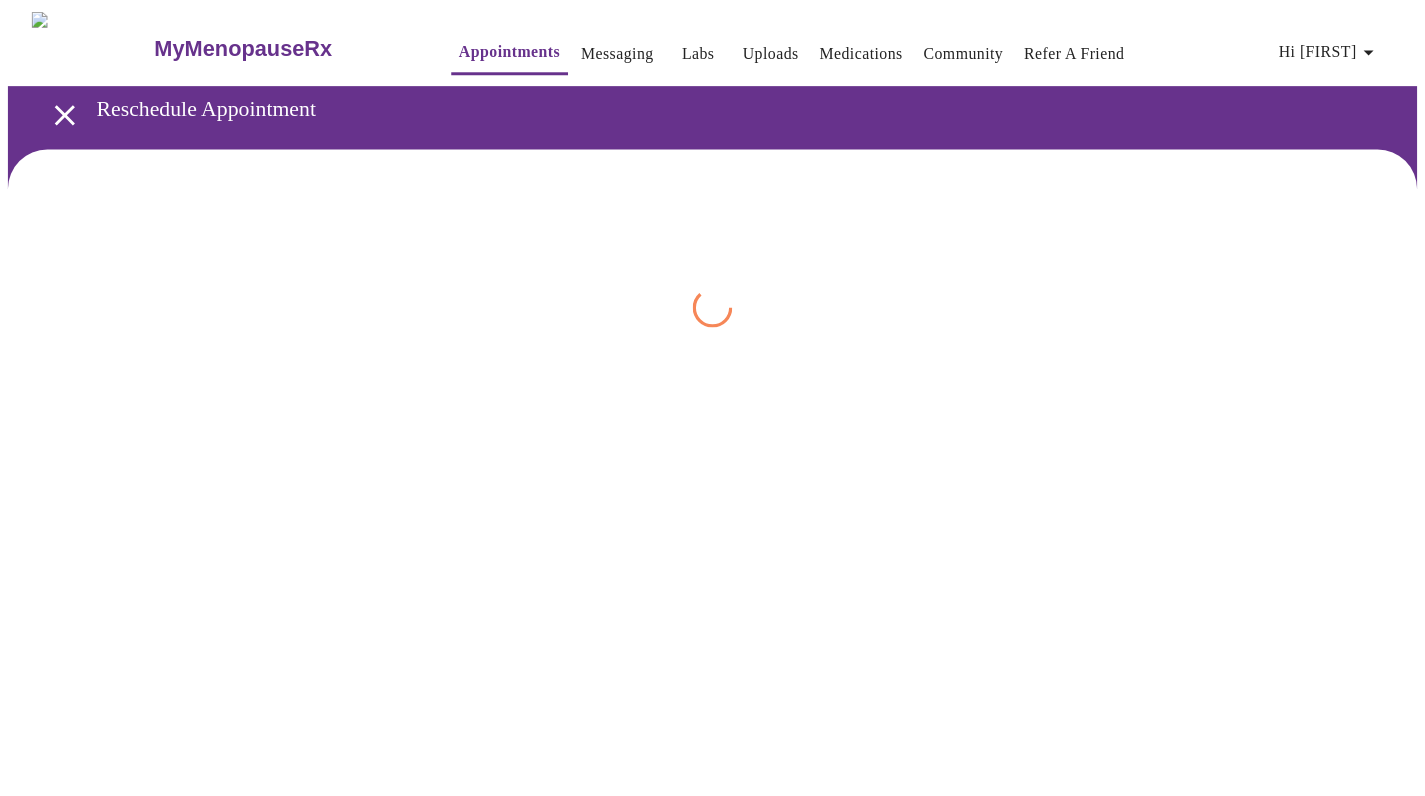 scroll, scrollTop: 0, scrollLeft: 0, axis: both 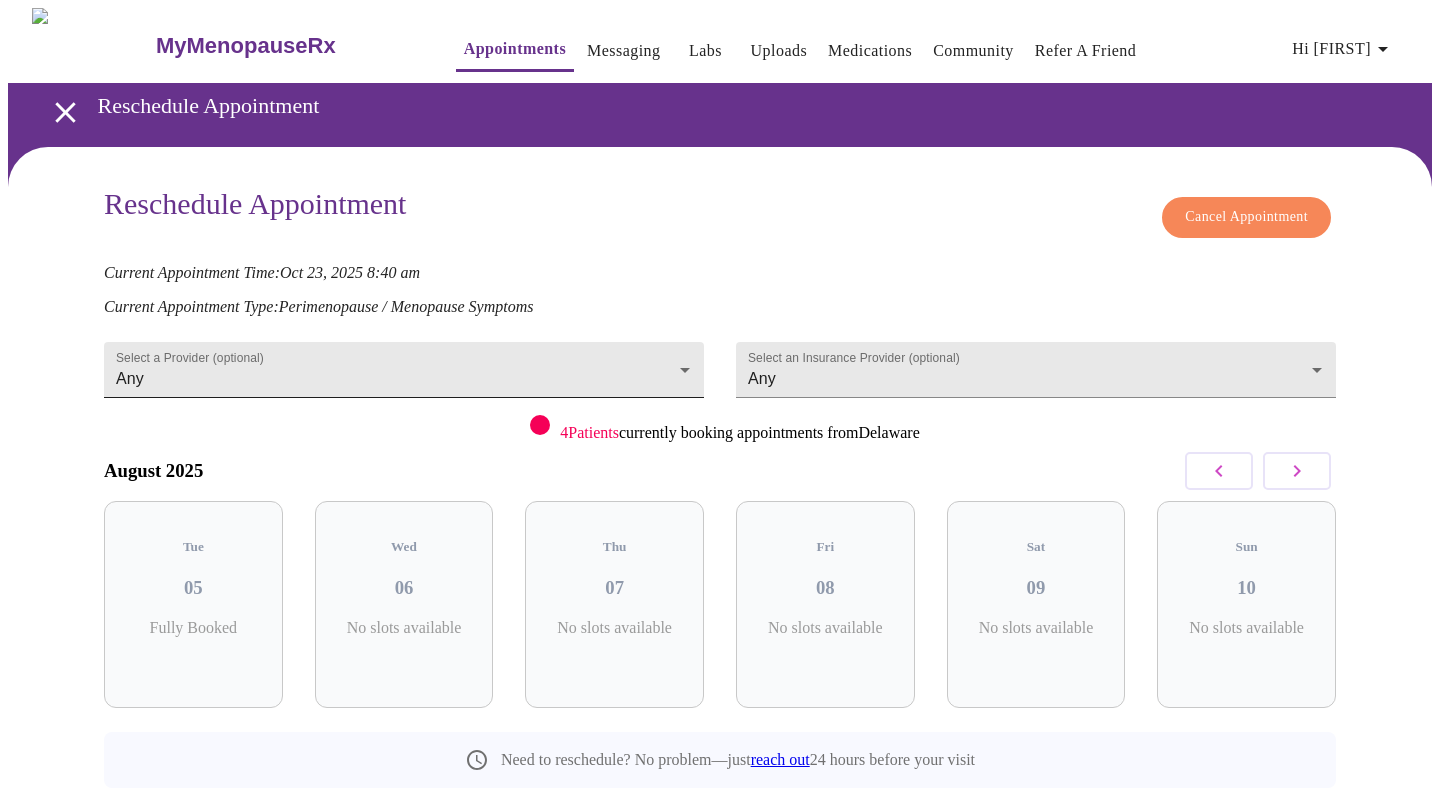 click on "Hi [FIRST]   Reschedule Appointment Reschedule Appointment Cancel Appointment Current Appointment Time:  Oct 23, 2025 8:40 am Current Appointment Type:  Perimenopause / Menopause Symptoms  Select a Provider (optional) Any Any Select an Insurance Provider (optional) Any Any 4  Patients  currently booking appointments from  [STATE] August 2025 Tue 05 Fully Booked Wed 06 No slots available Thu 07 No slots available Fri 08 No slots available Sat 09 No slots available Sun 10 No slots available Need to reschedule? No problem—just  reach out  24 hours before your visit Settings Billing Invoices Log out" at bounding box center [720, 443] 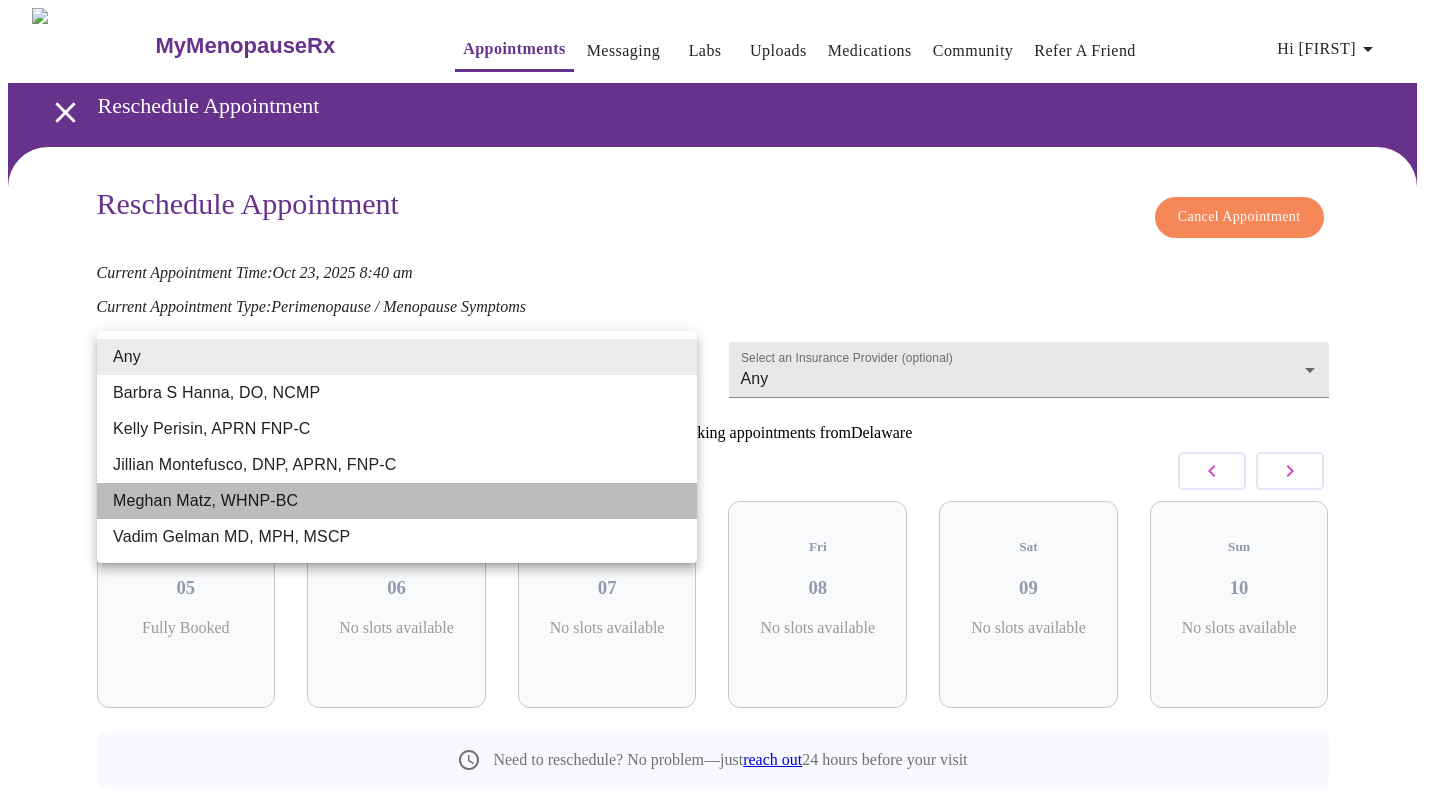 click on "Meghan Matz, WHNP-BC" at bounding box center (397, 501) 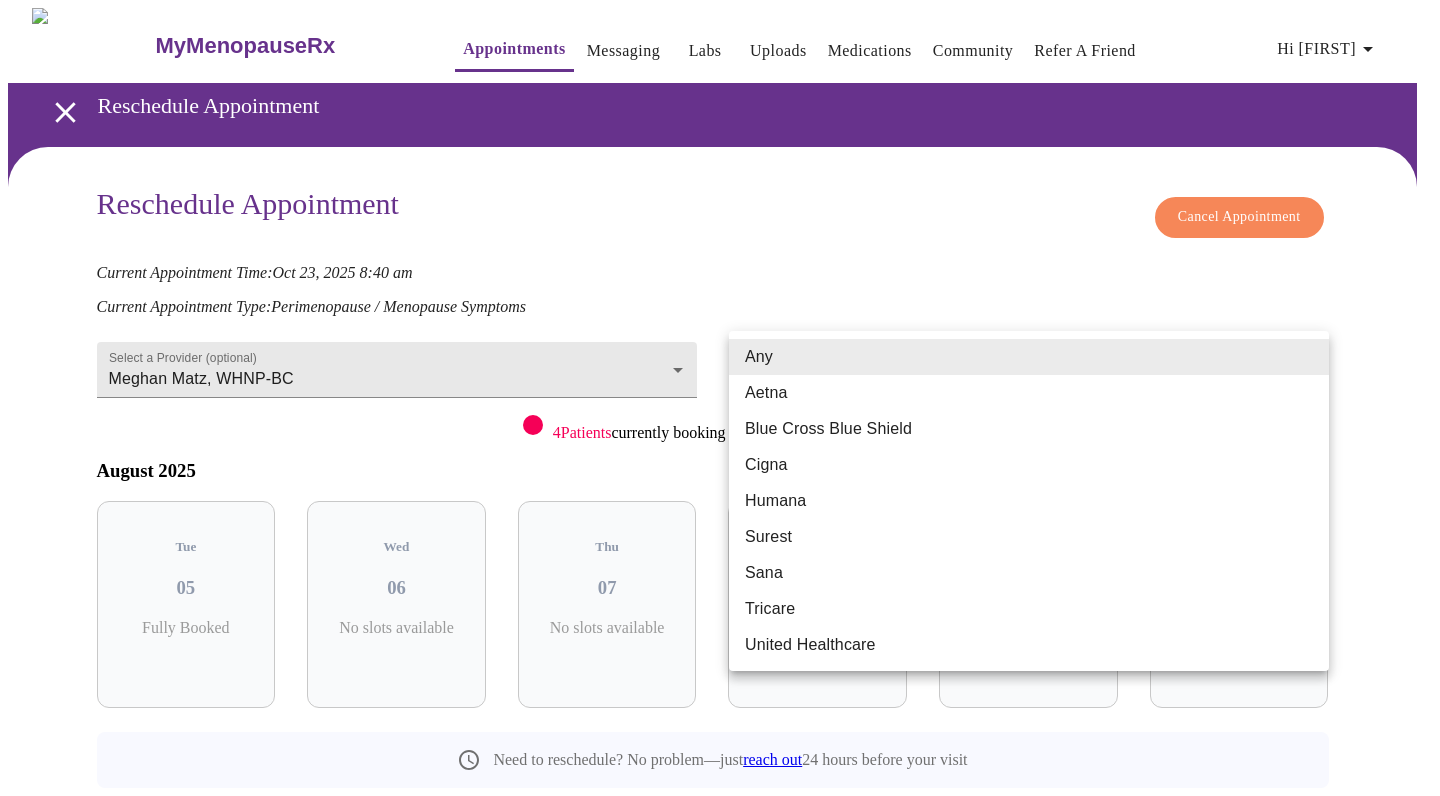 click on "Hi [FIRST]   Reschedule Appointment Reschedule Appointment Cancel Appointment Current Appointment Time:  Oct 23, 2025 8:40 am Current Appointment Type:  Perimenopause / Menopause Symptoms  Select a Provider (optional) Meghan Matz, WHNP-BC Meghan Matz, WHNP-BC Select an Insurance Provider (optional) Any Any 4  Patients  currently booking appointments from  [STATE] August 2025 Tue 05 Fully Booked Wed 06 No slots available Thu 07 No slots available Fri 08 No slots available Sat 09 No slots available Sun 10 No slots available Need to reschedule? No problem—just  reach out  24 hours before your visit Settings Billing Invoices Log out Any Aetna Blue Cross Blue Shield Cigna Humana Surest Sana Tricare United Healthcare" at bounding box center [720, 443] 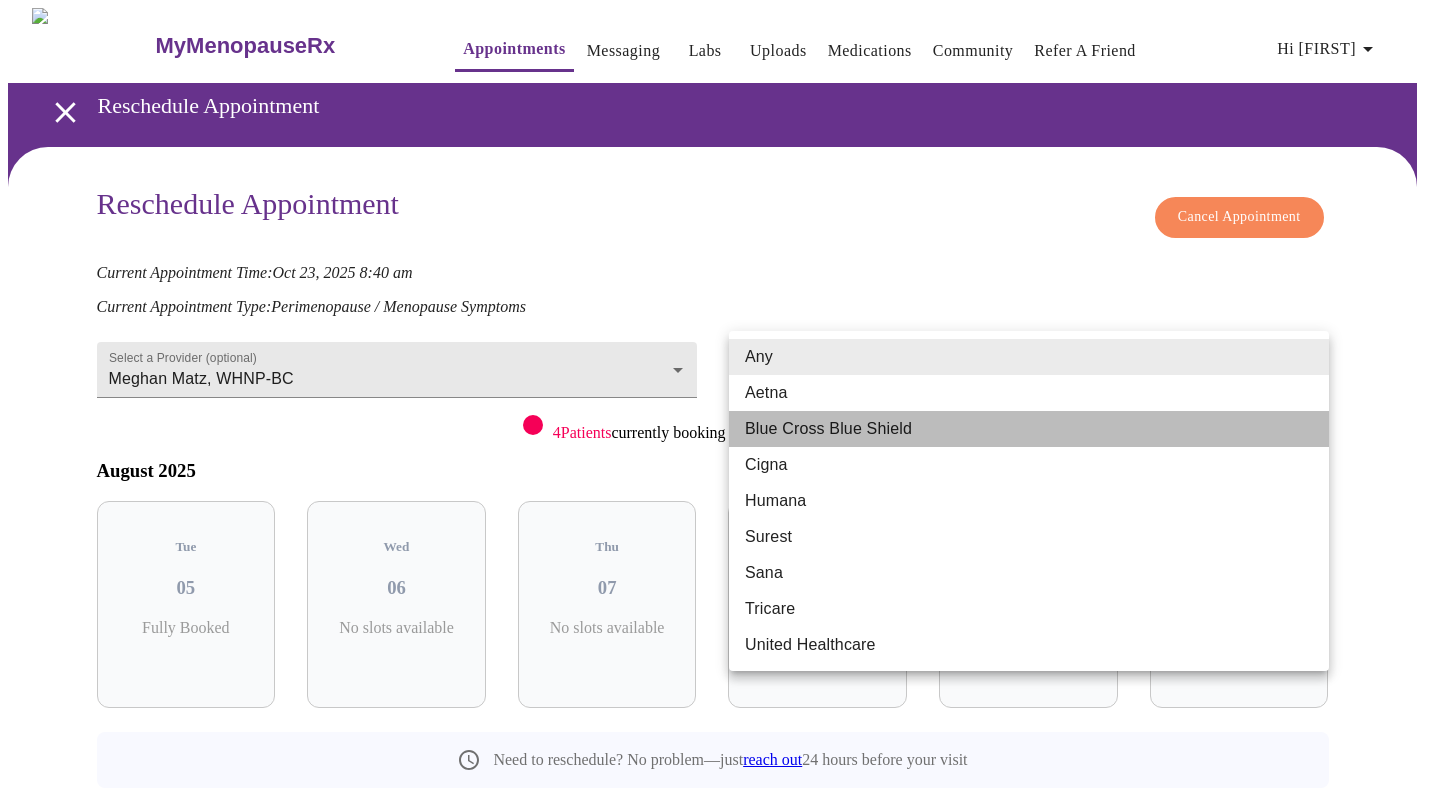 click on "Blue Cross Blue Shield" at bounding box center (1029, 429) 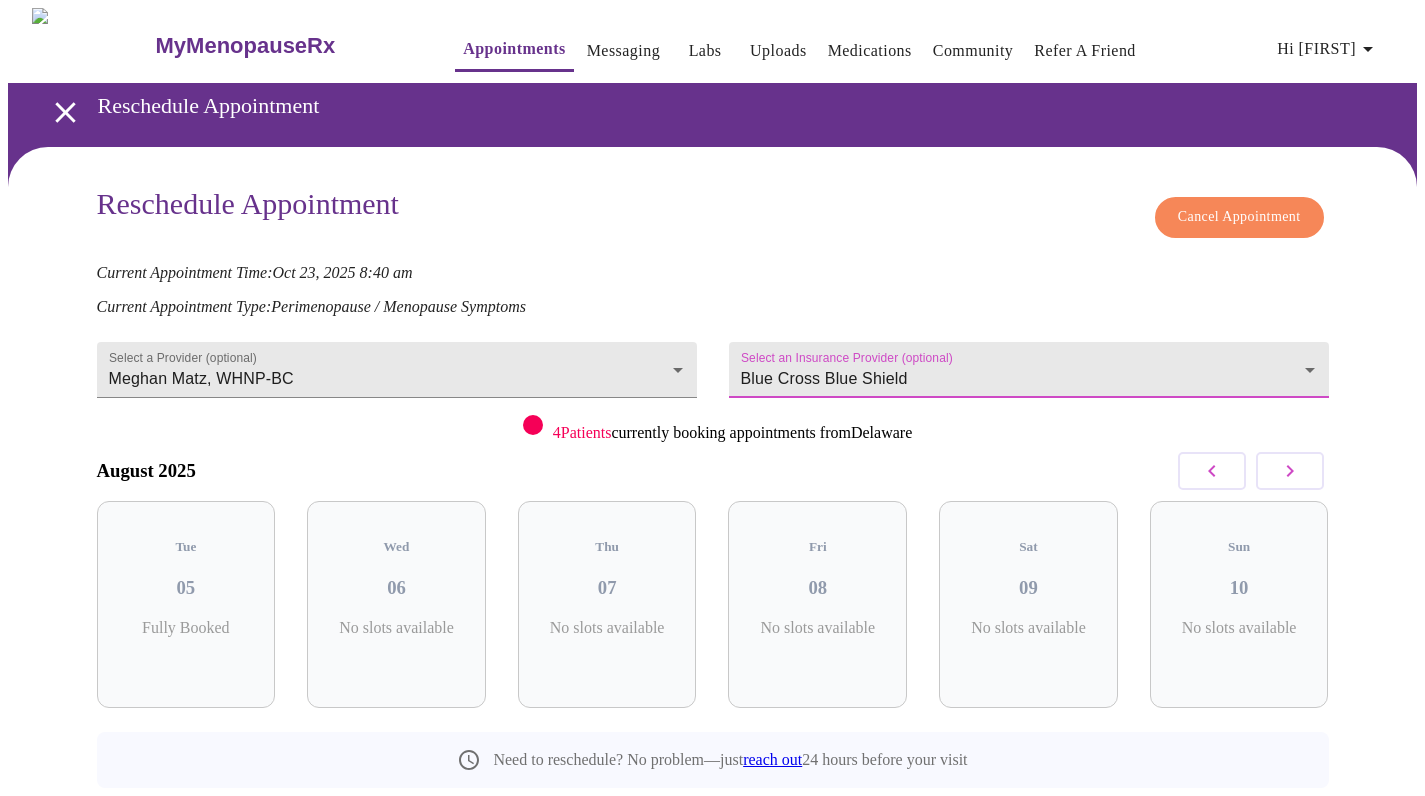 click 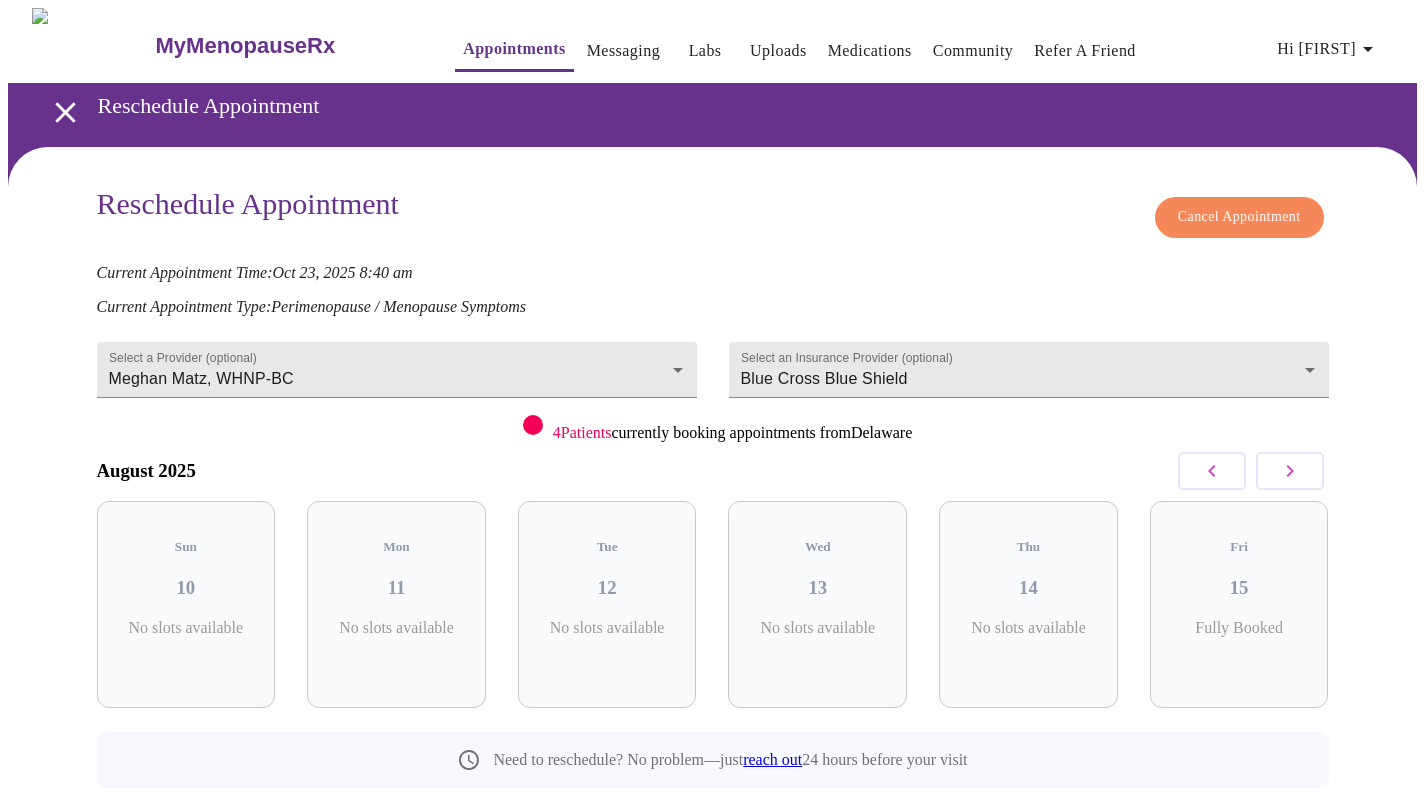 click 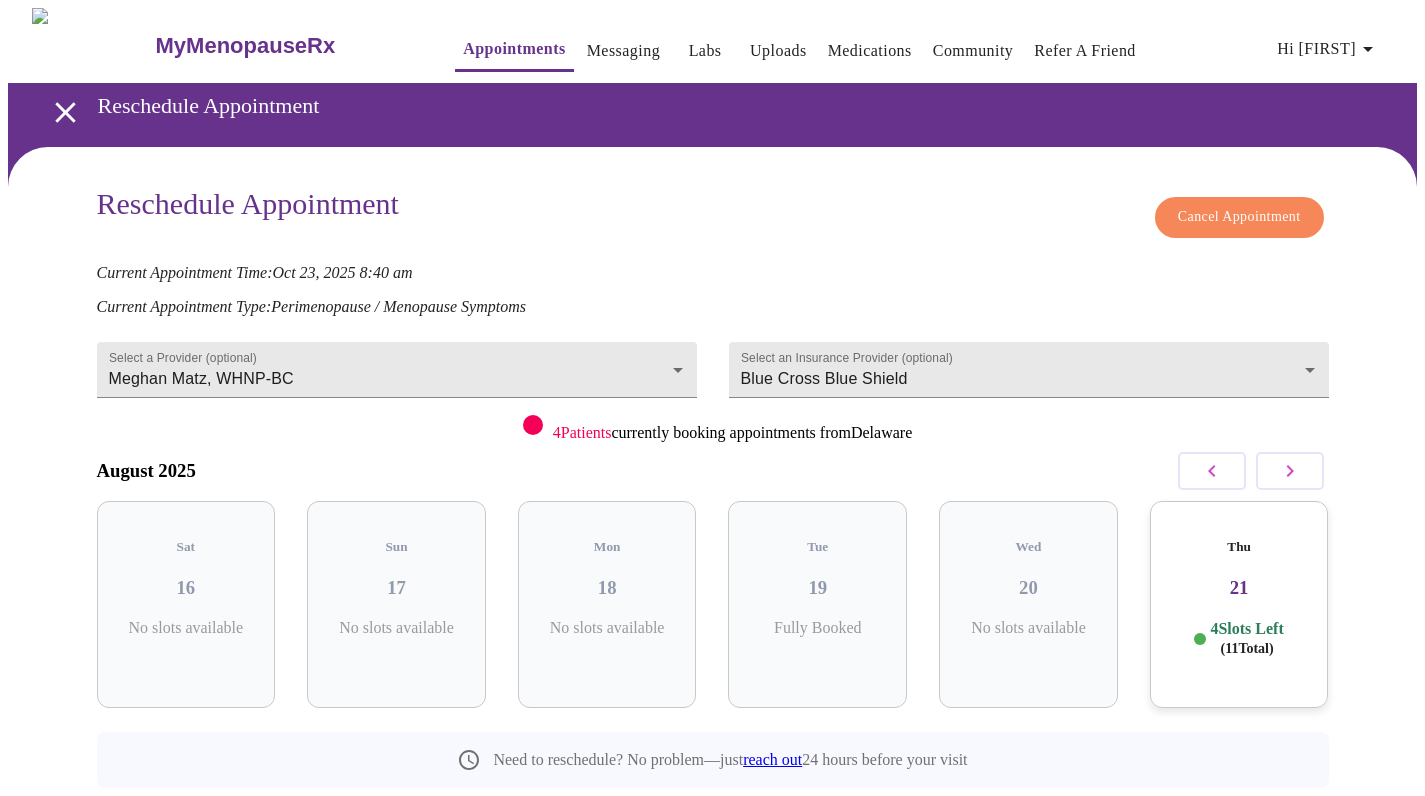 click 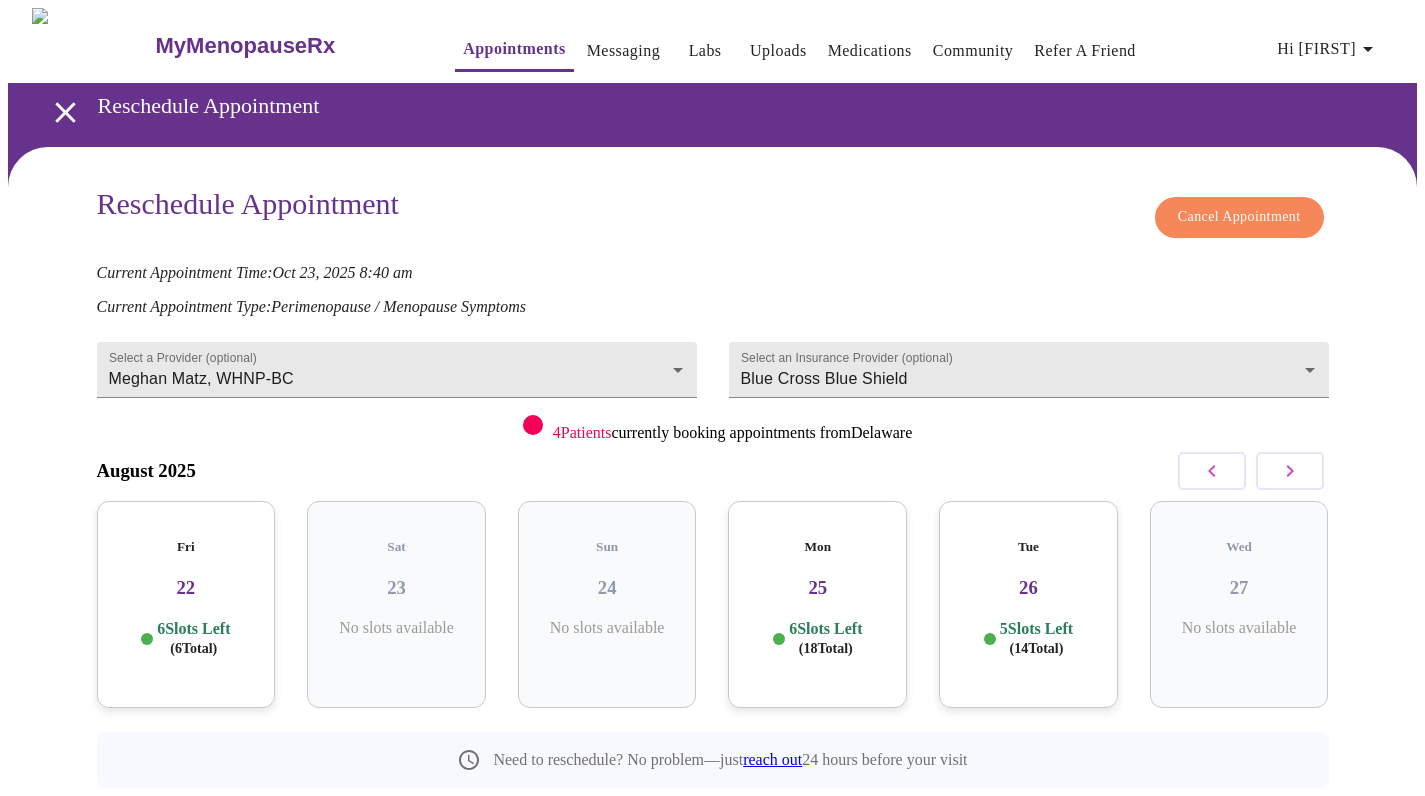 click 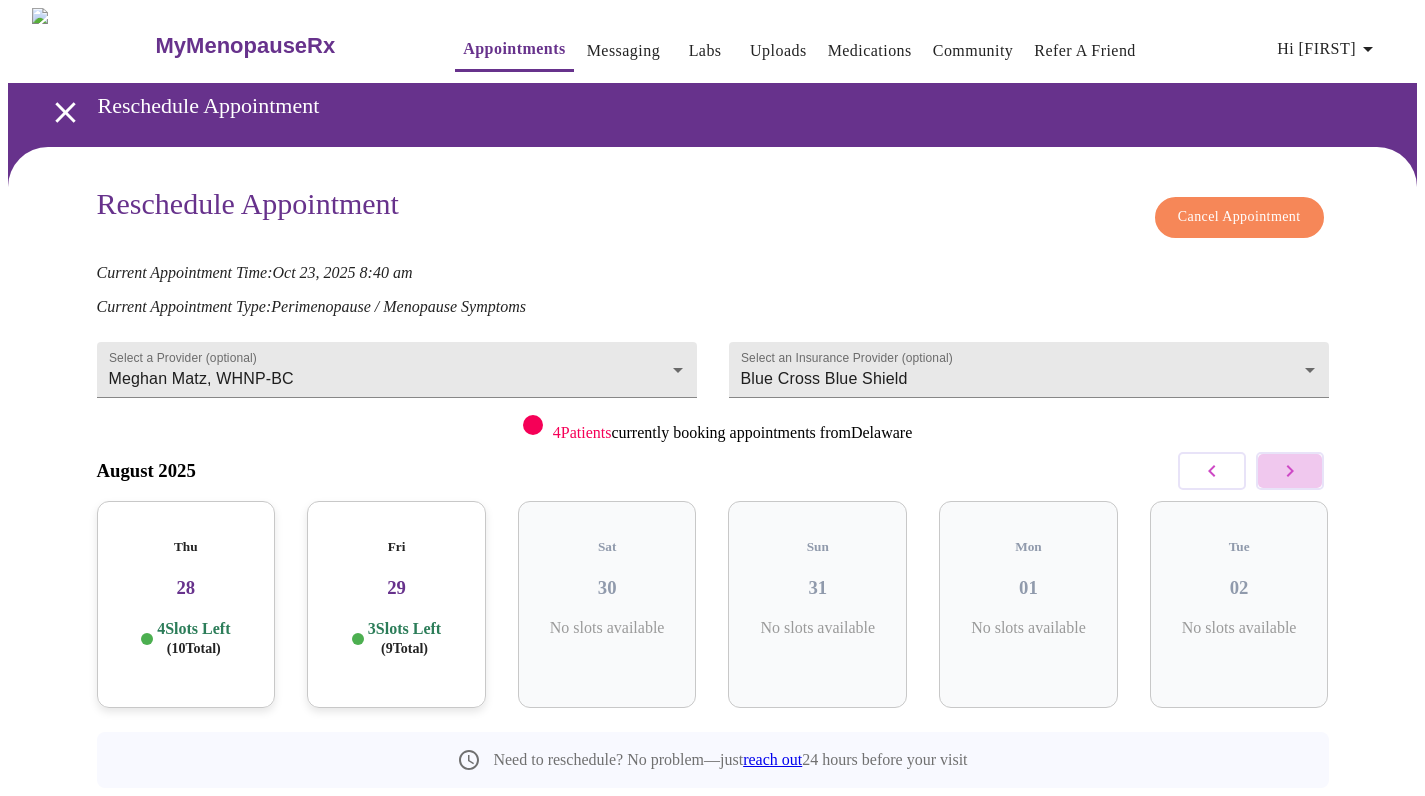 click 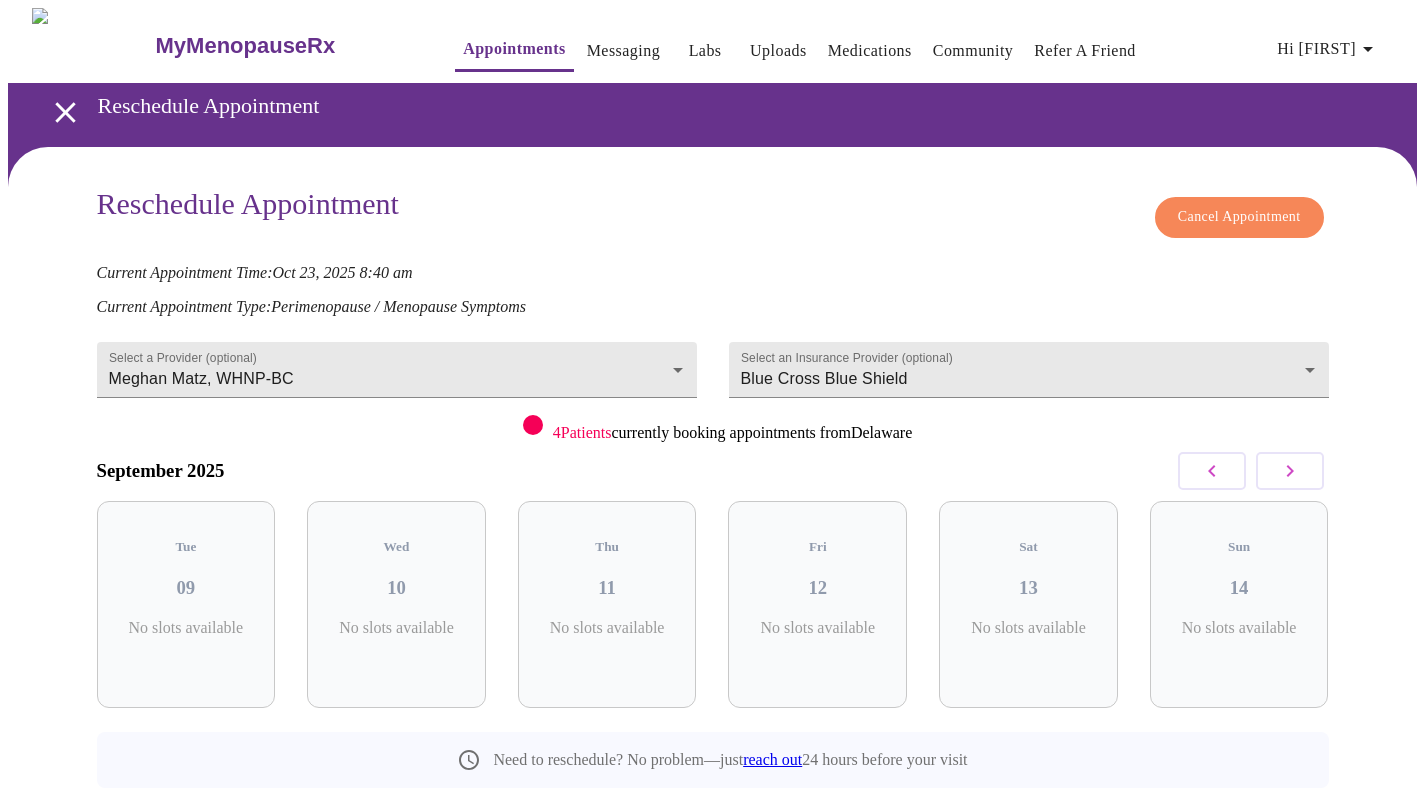 click 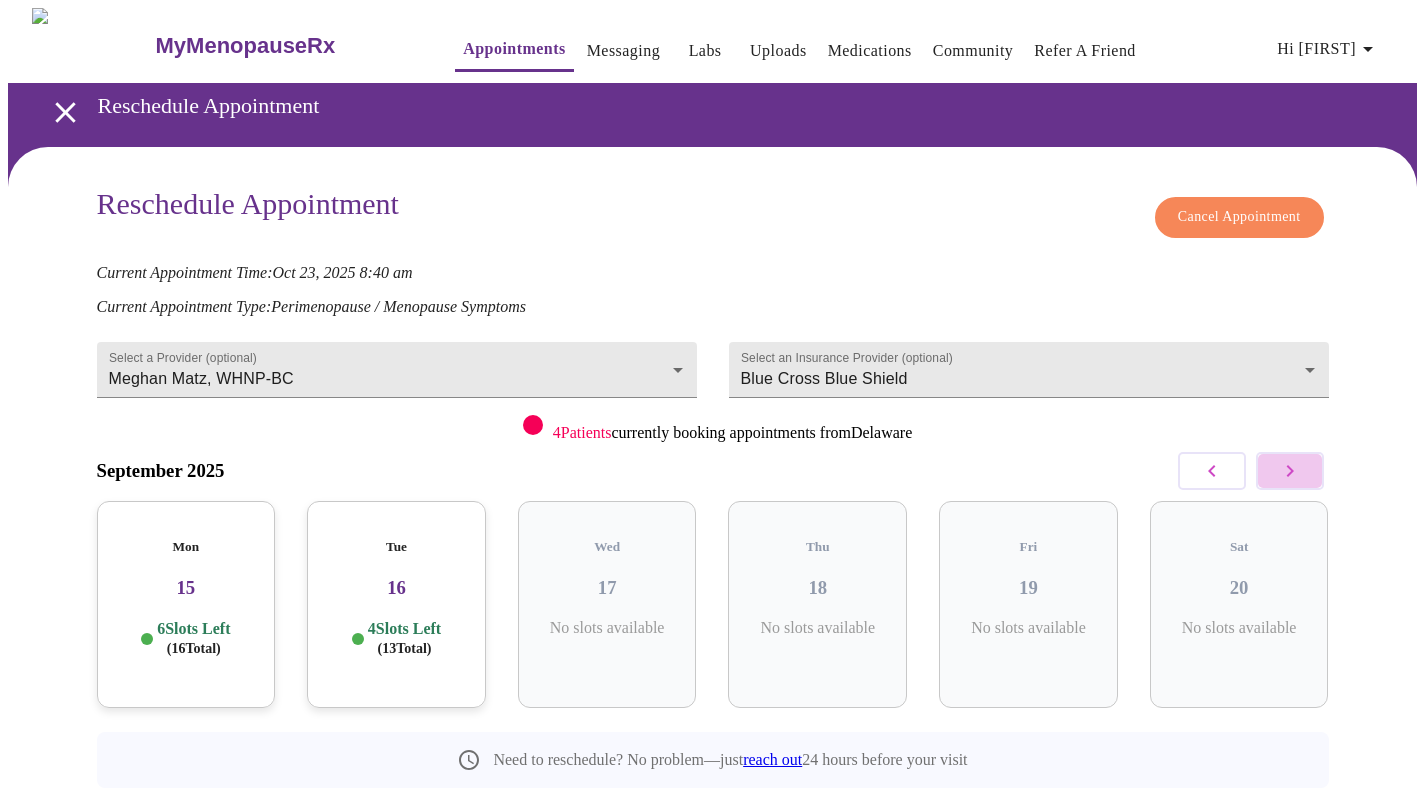 click 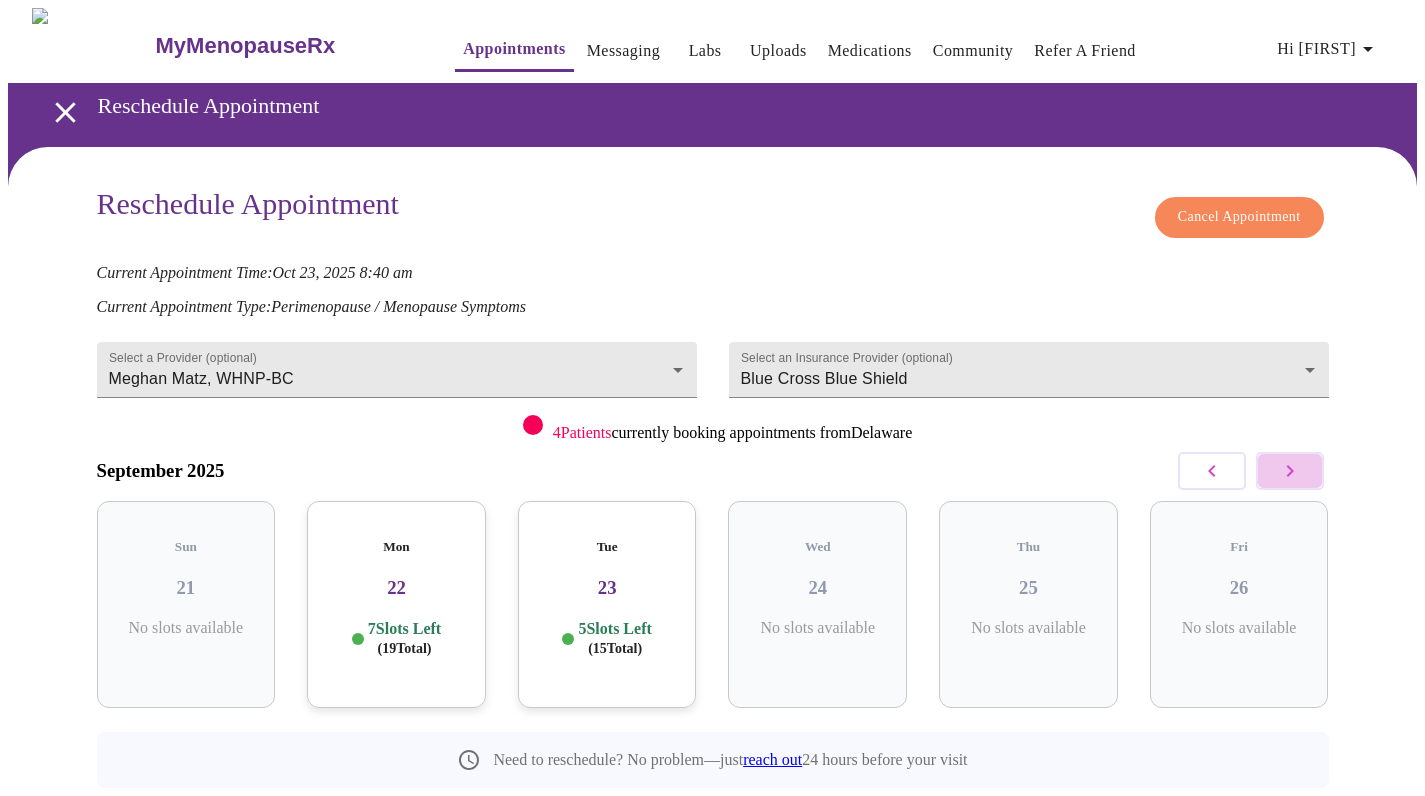 click 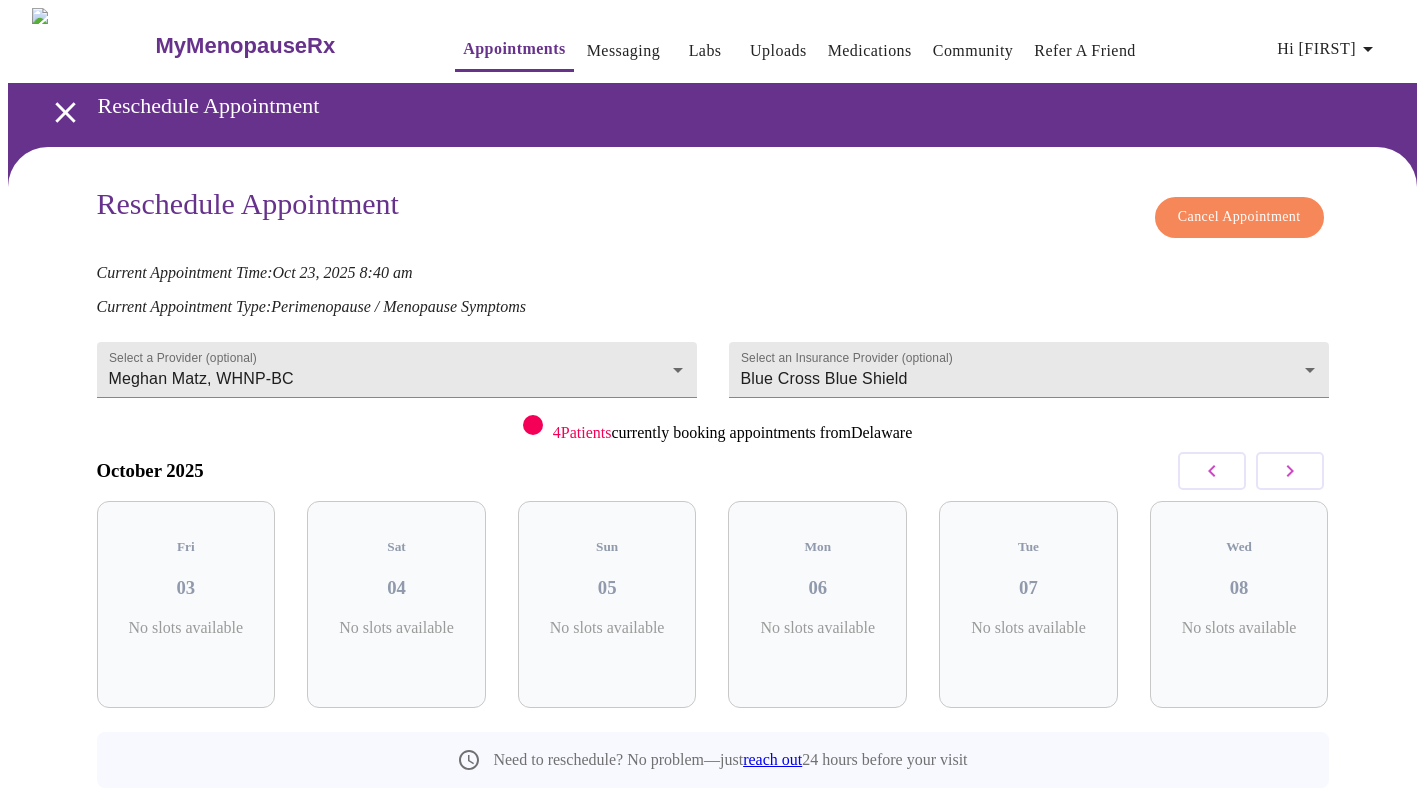 click 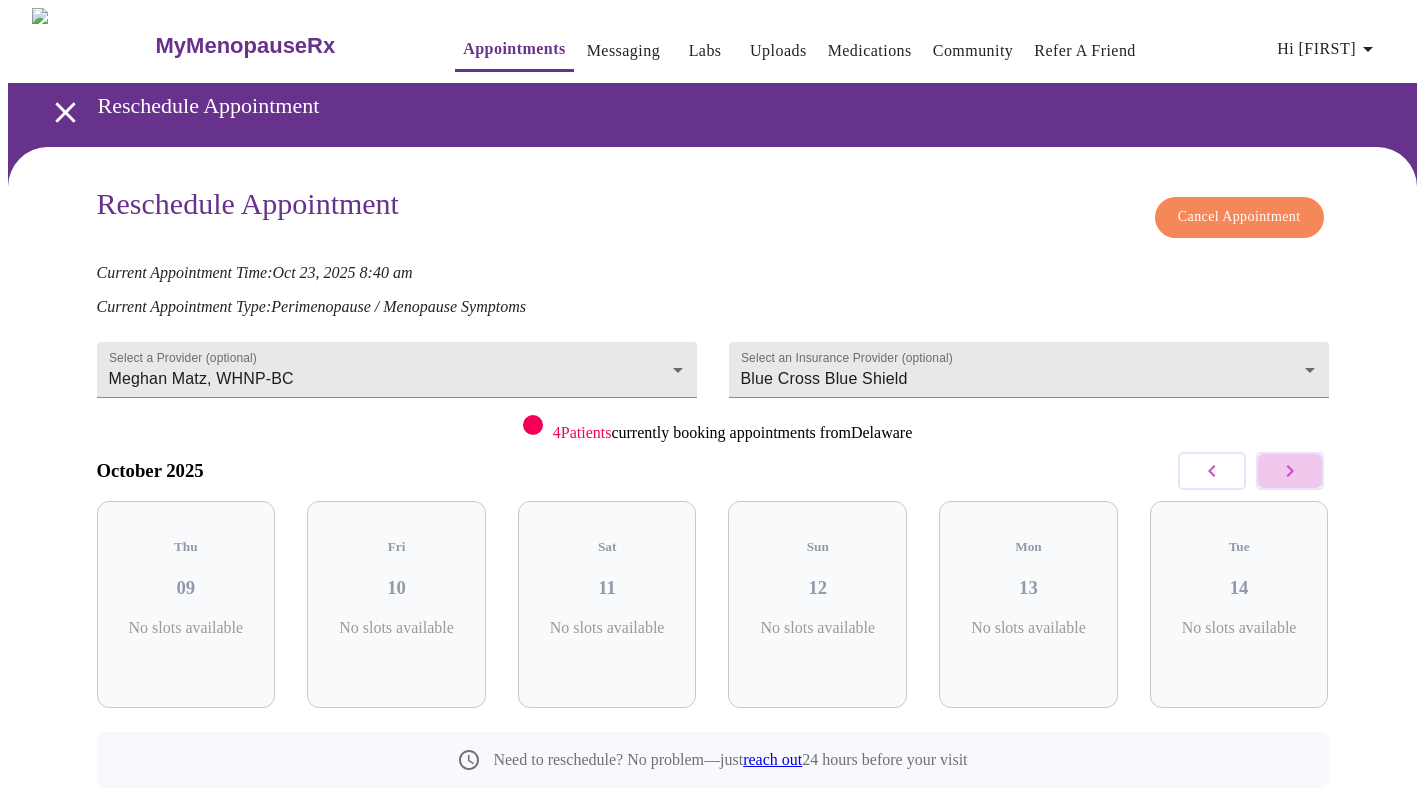 click 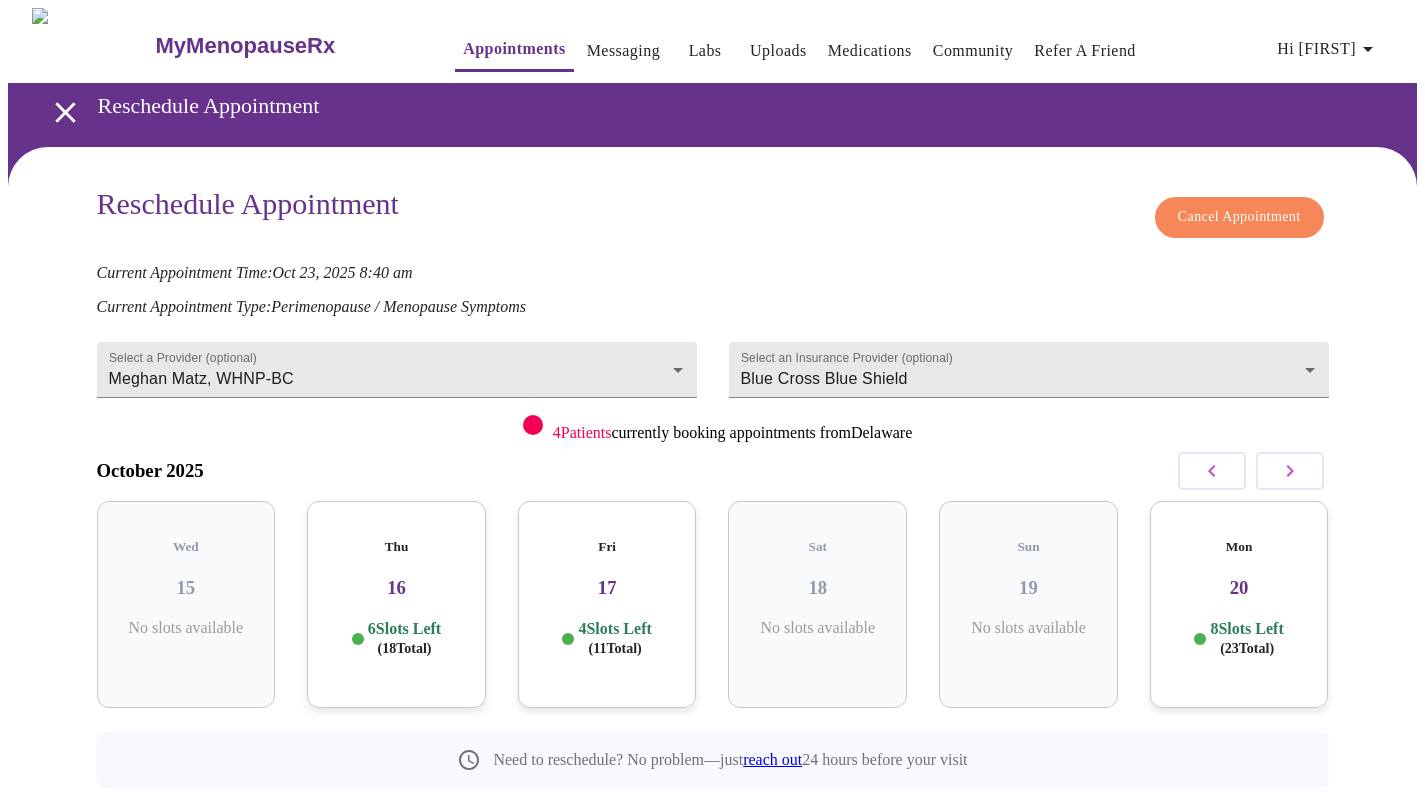 click on "20" at bounding box center [1239, 588] 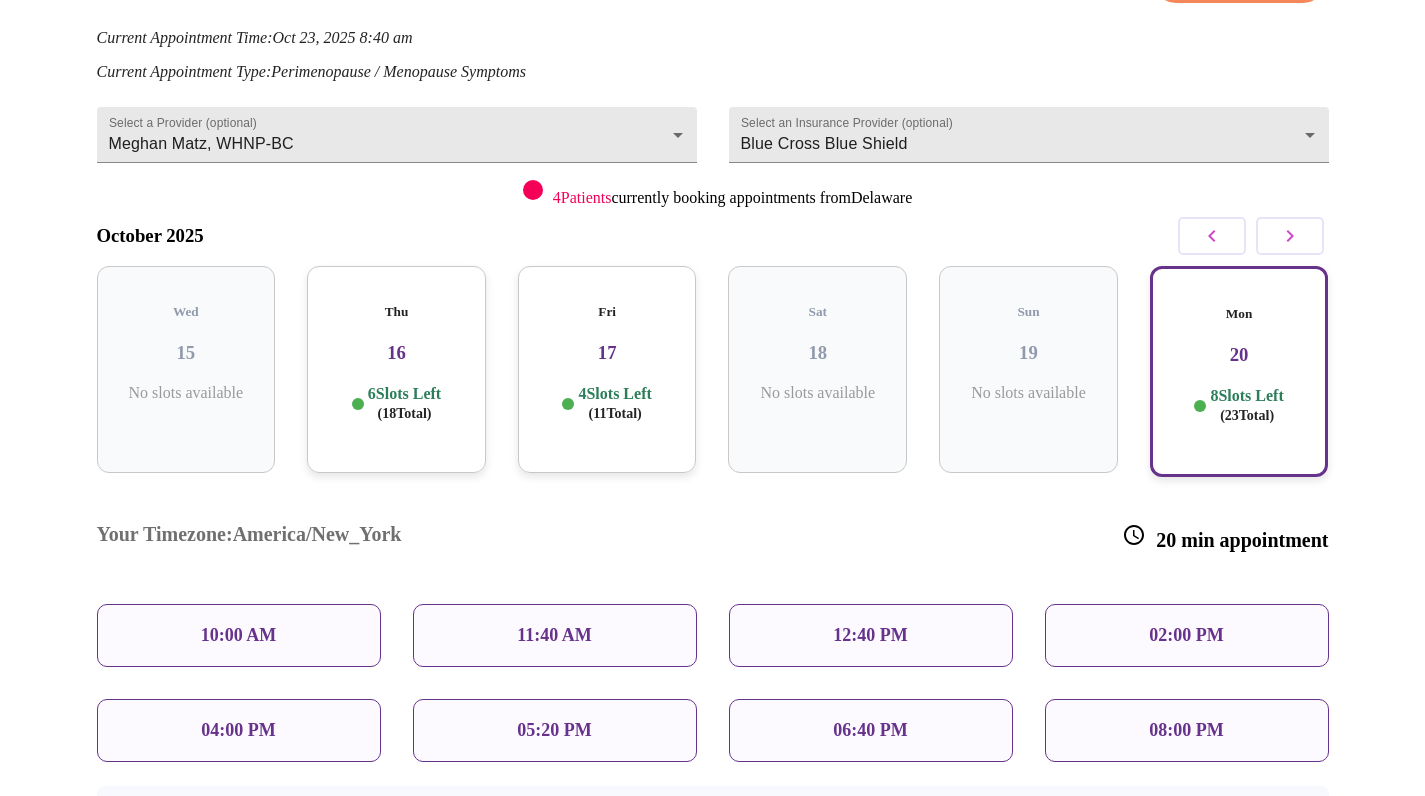 scroll, scrollTop: 254, scrollLeft: 0, axis: vertical 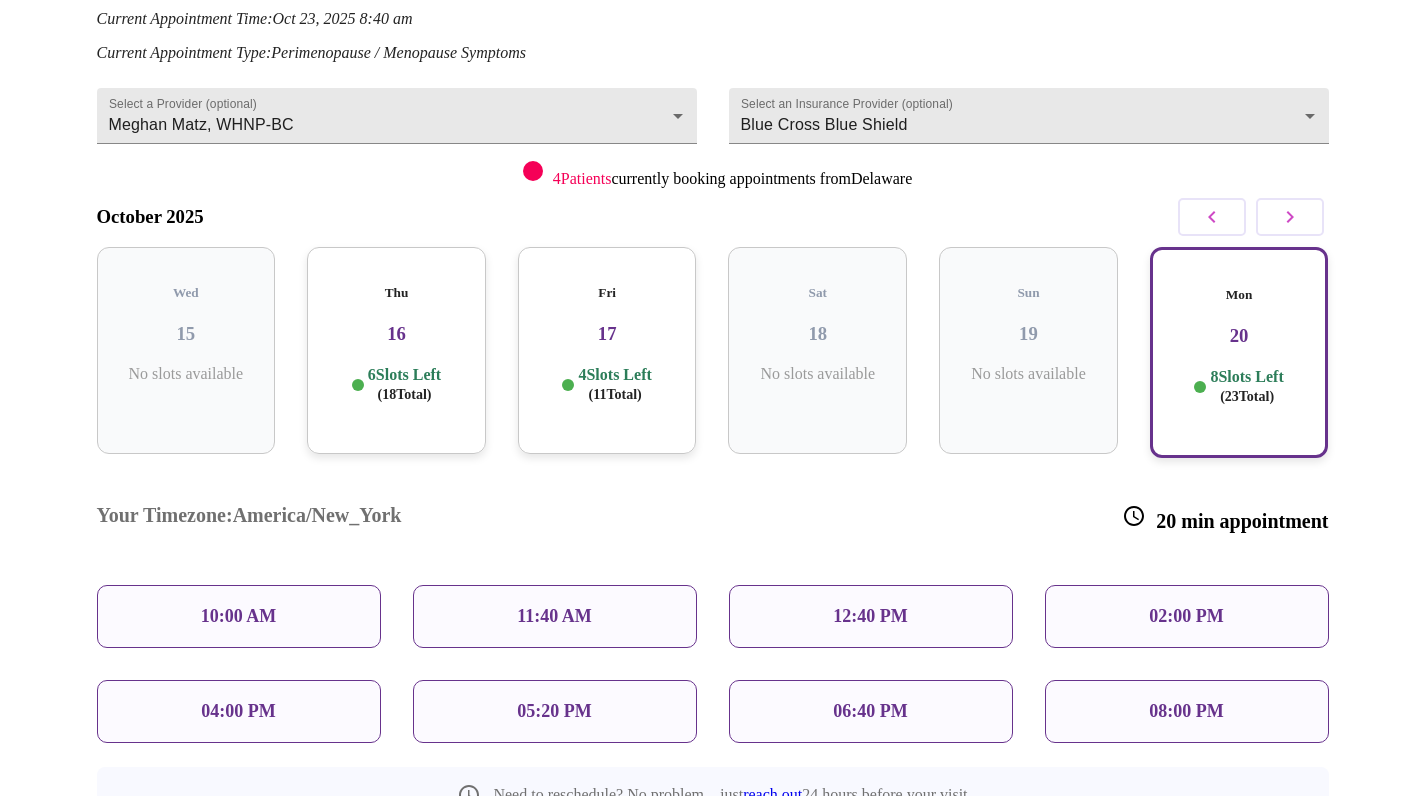 click on "Fri 17 4  Slots Left ( 11  Total)" at bounding box center [607, 350] 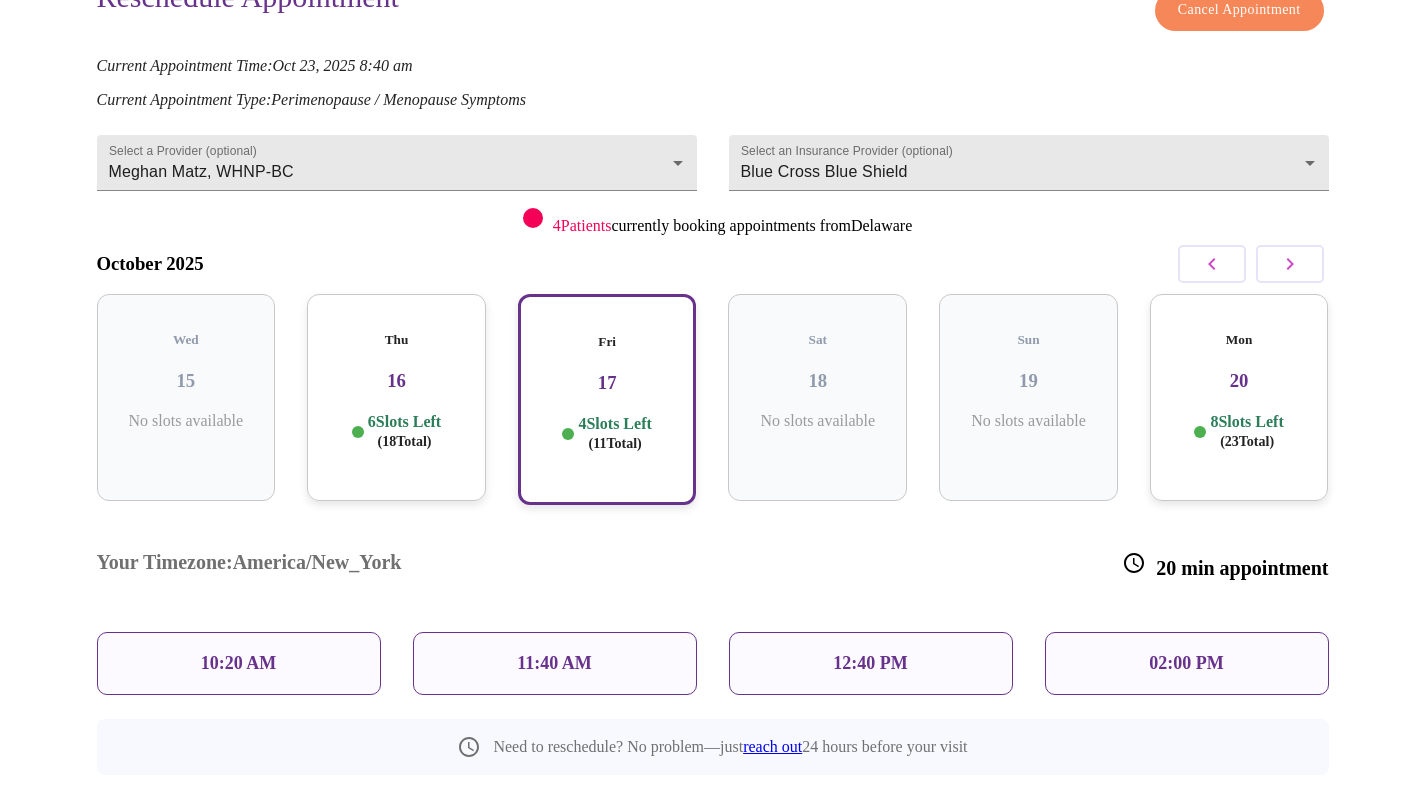click on "20" at bounding box center (1239, 381) 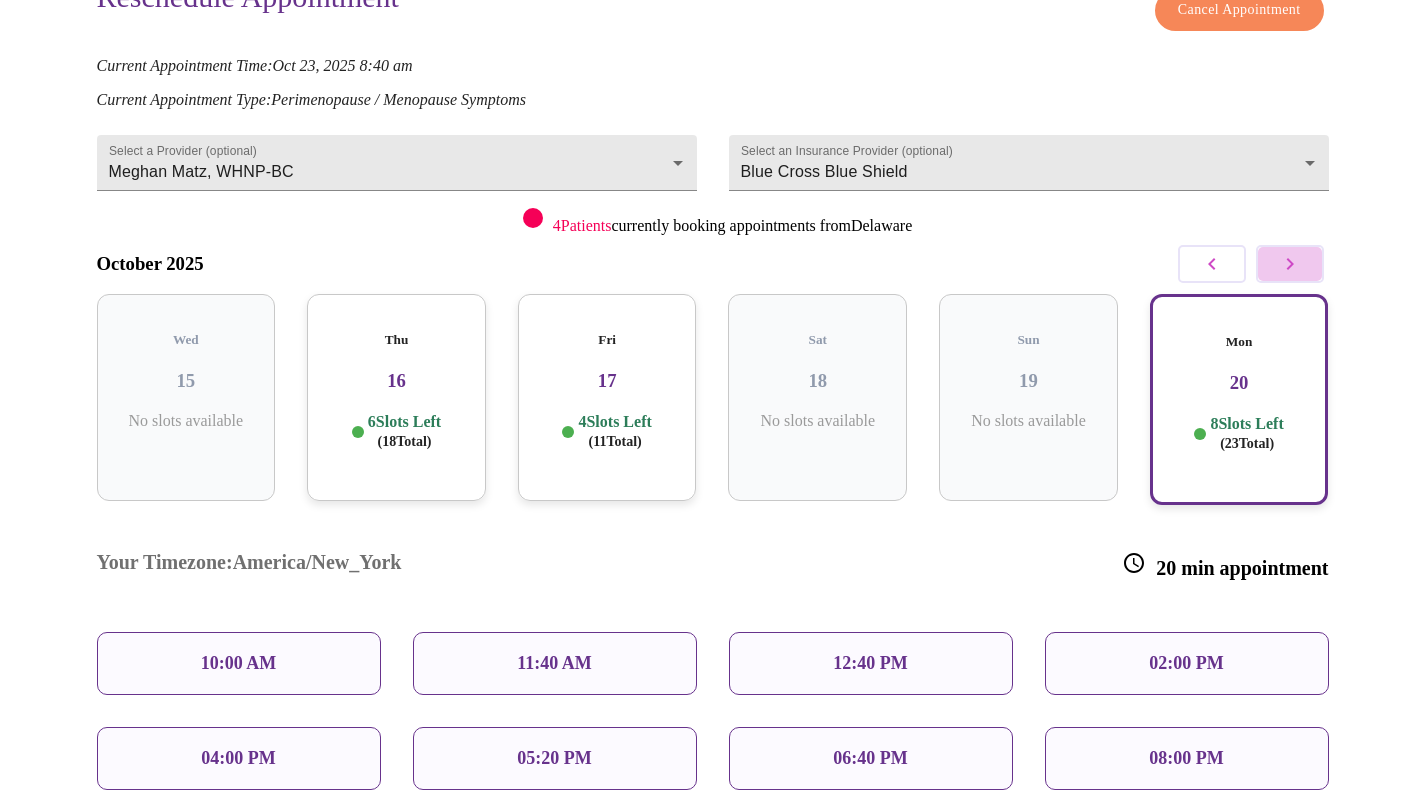 click 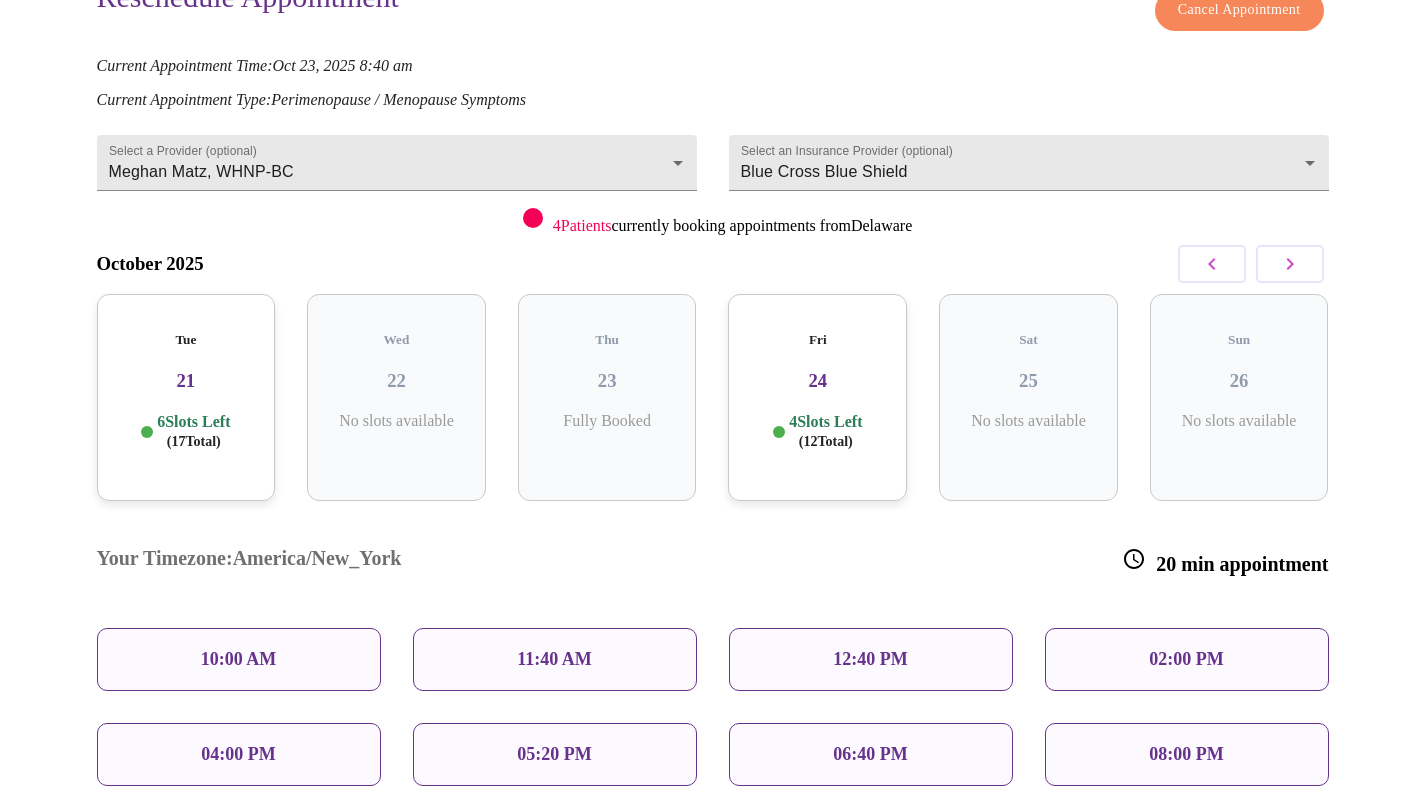 click on "21" at bounding box center (186, 381) 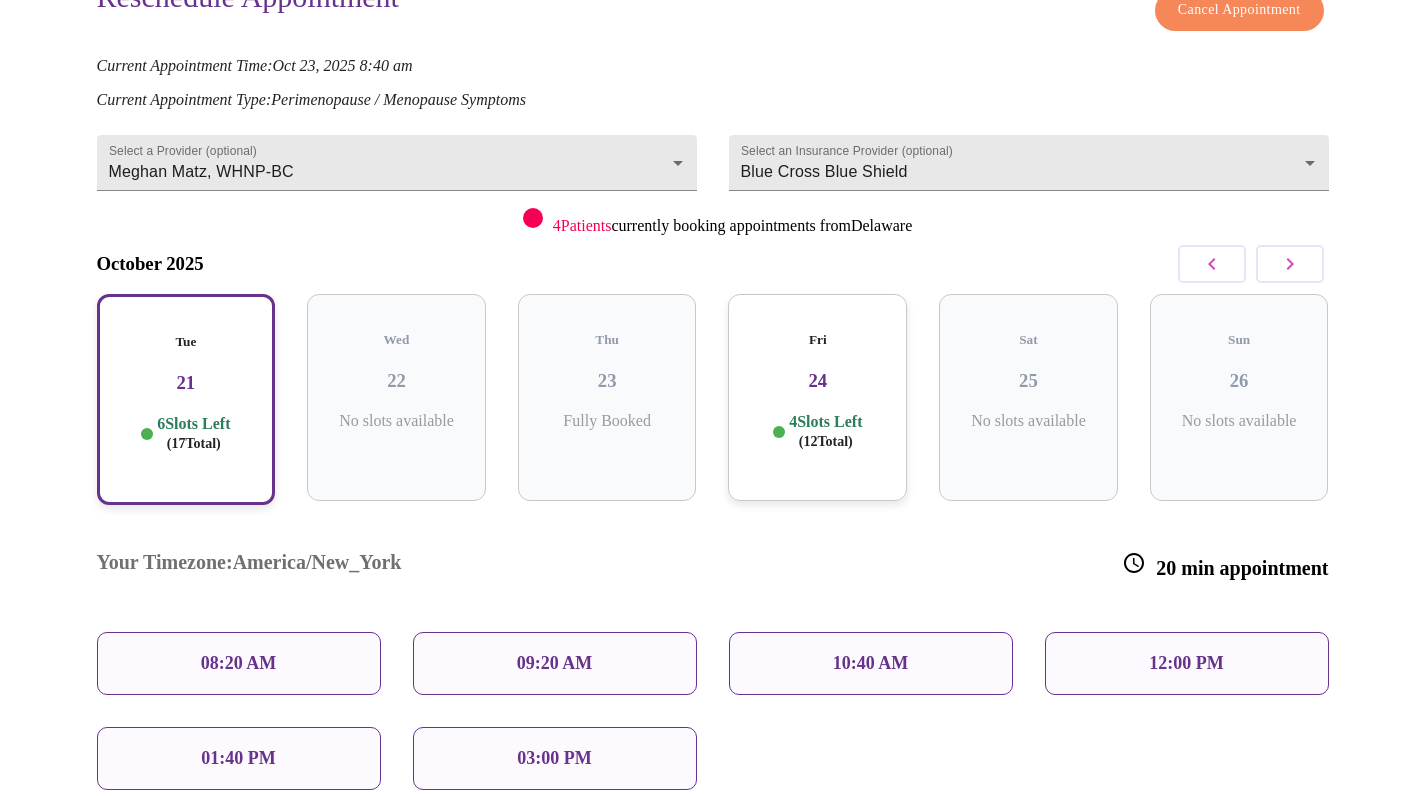 click on "08:20 AM" at bounding box center [239, 663] 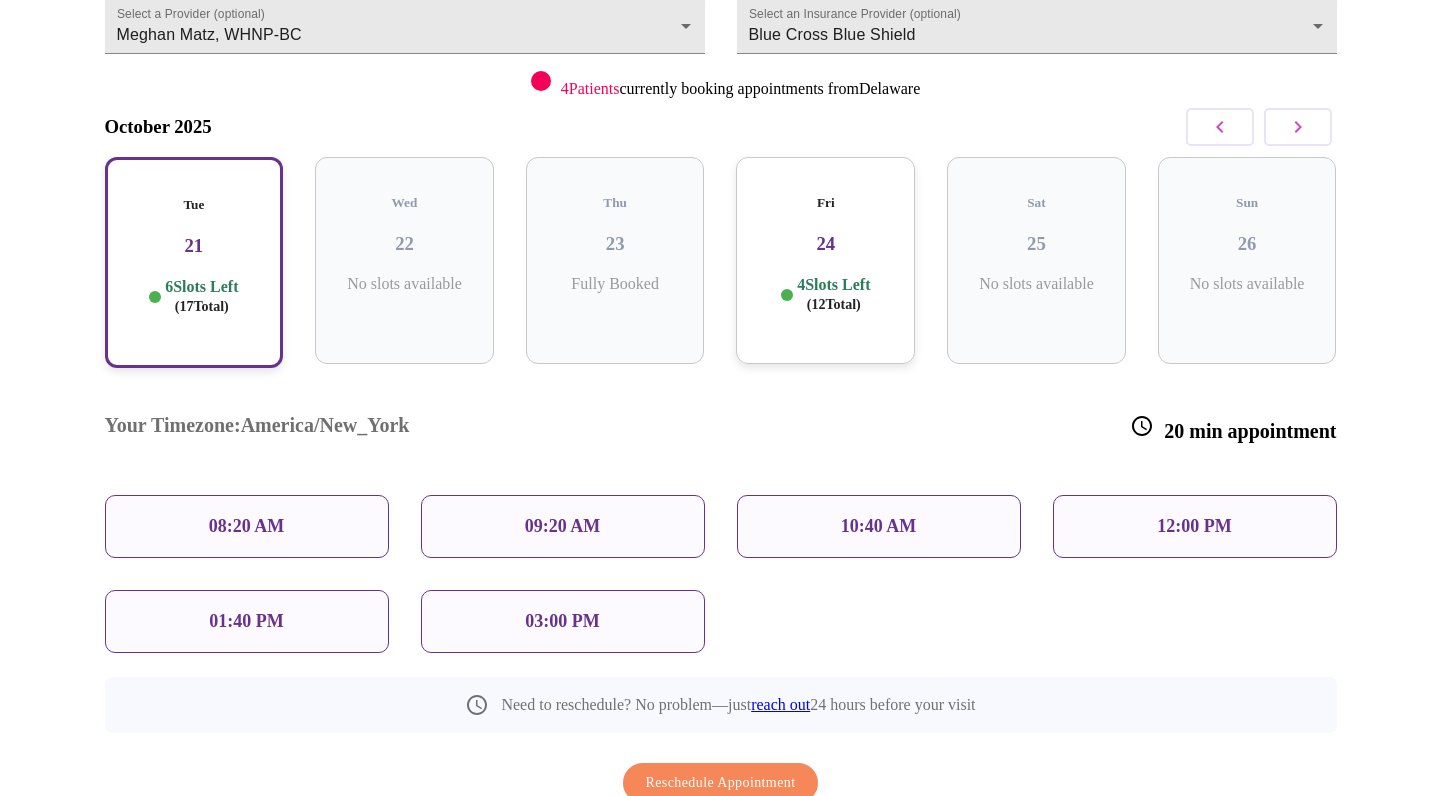 scroll, scrollTop: 358, scrollLeft: 0, axis: vertical 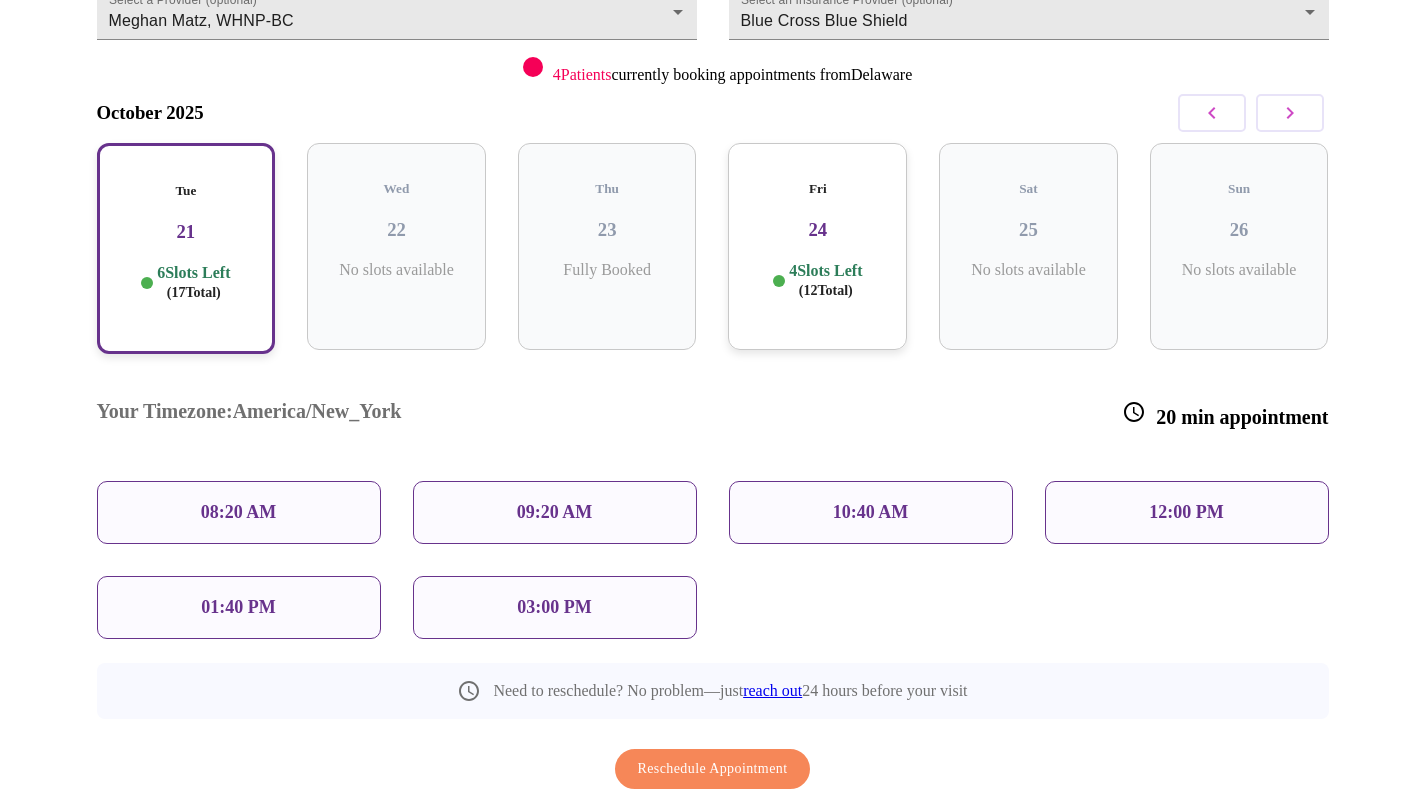 click on "Reschedule Appointment" at bounding box center [713, 769] 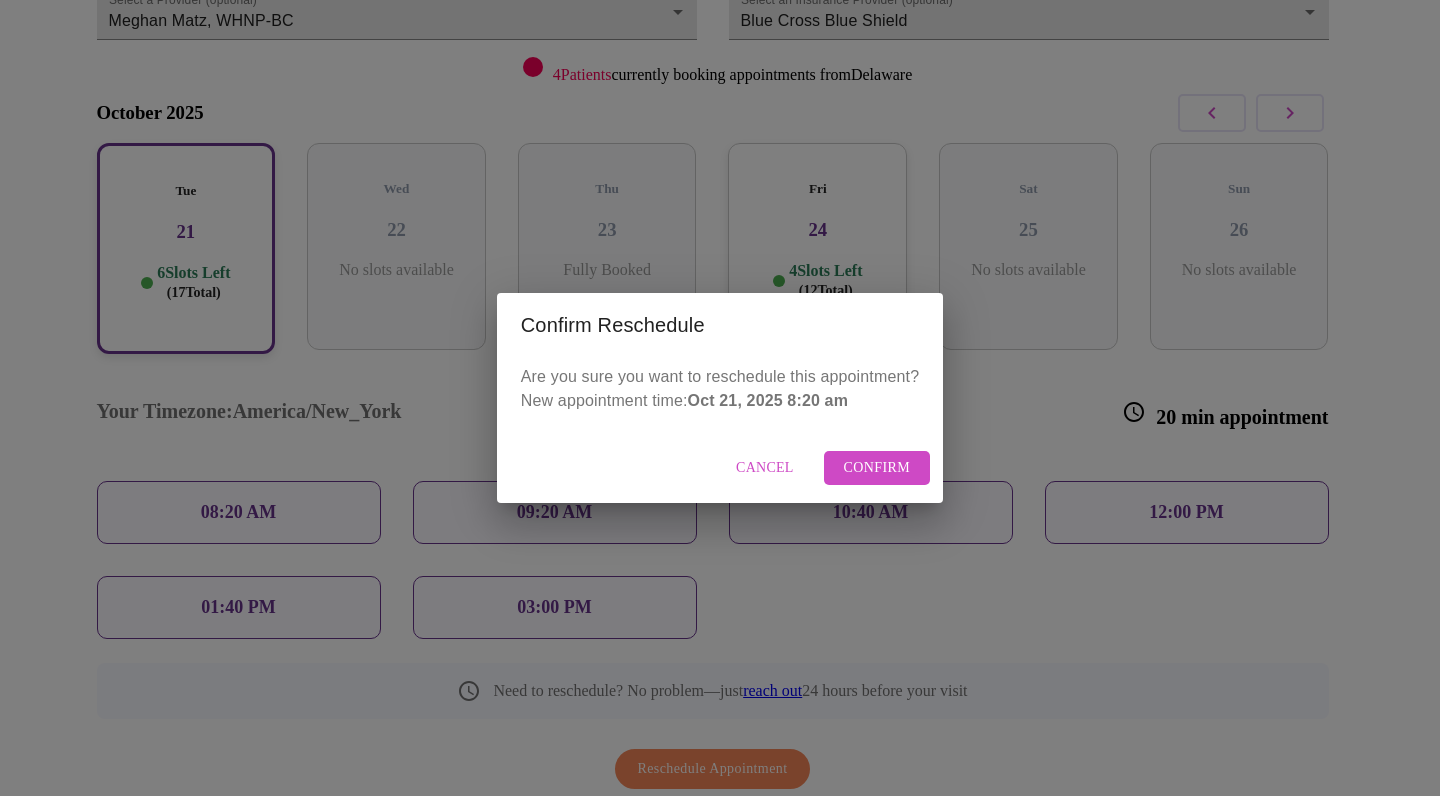 click on "Confirm" at bounding box center [877, 468] 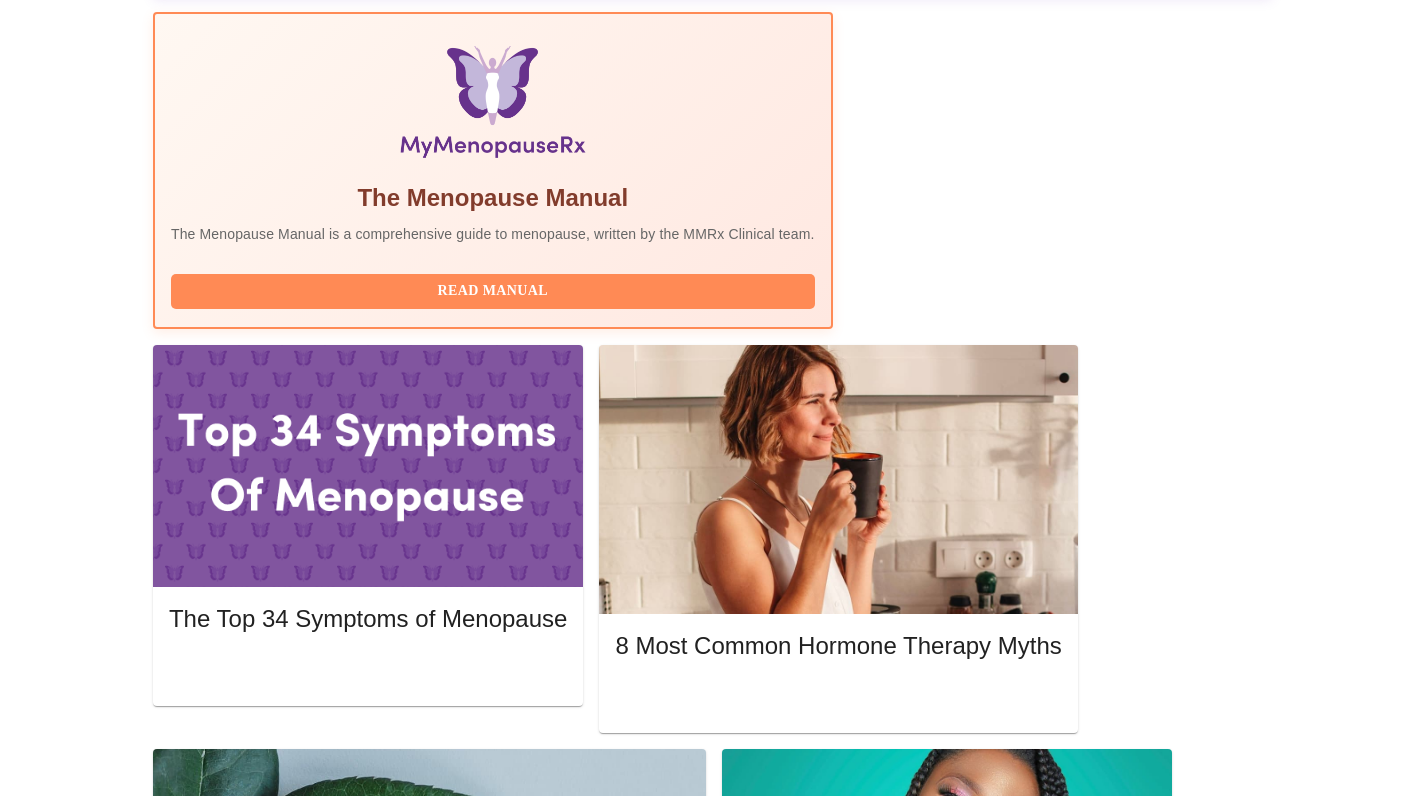 scroll, scrollTop: 710, scrollLeft: 0, axis: vertical 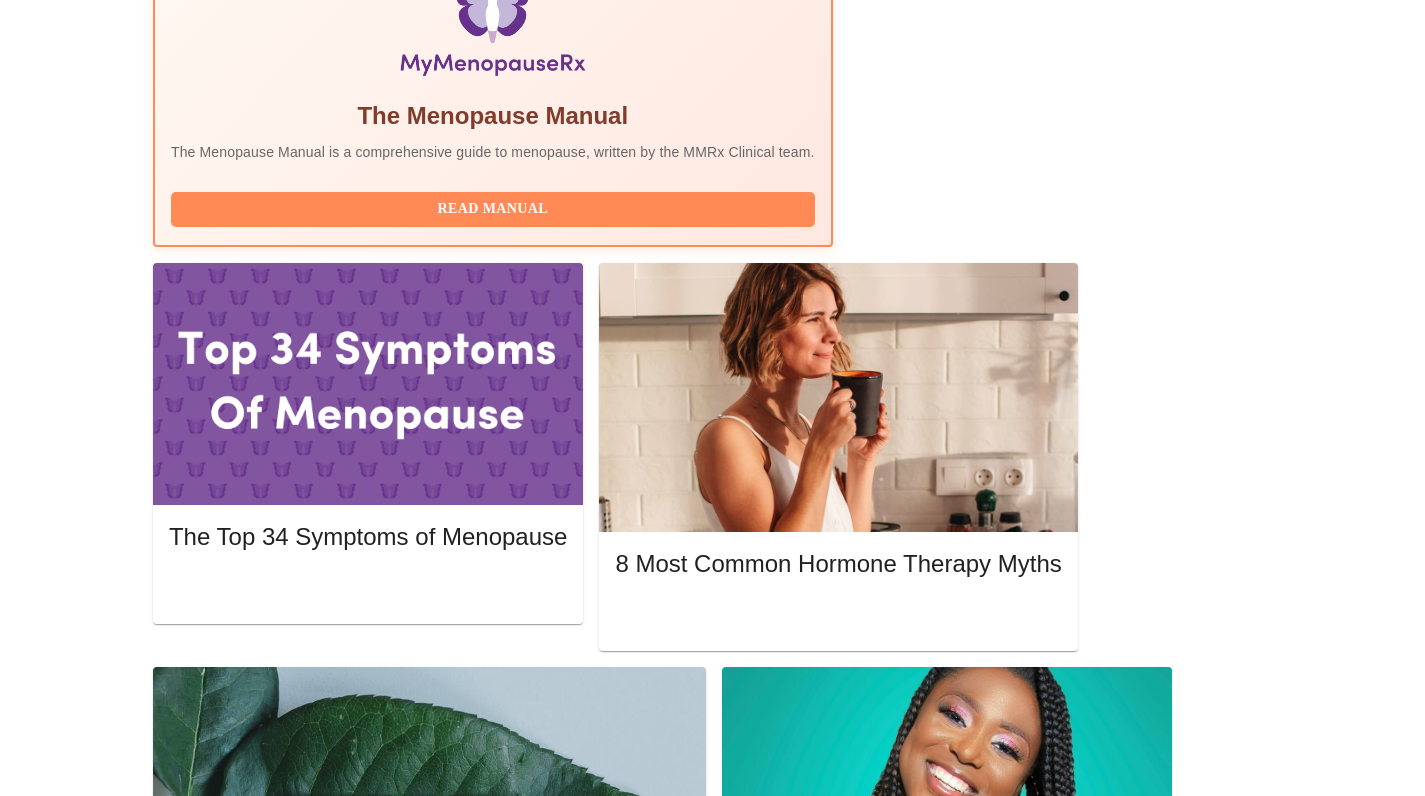 click on "Perimenopause / Menopause Symptoms  :  Tuesday, August 5th 2025 @ 12:20pm - 12:40pm EDT   with  Meghan Matz, WHNP-BC" at bounding box center (657, 1956) 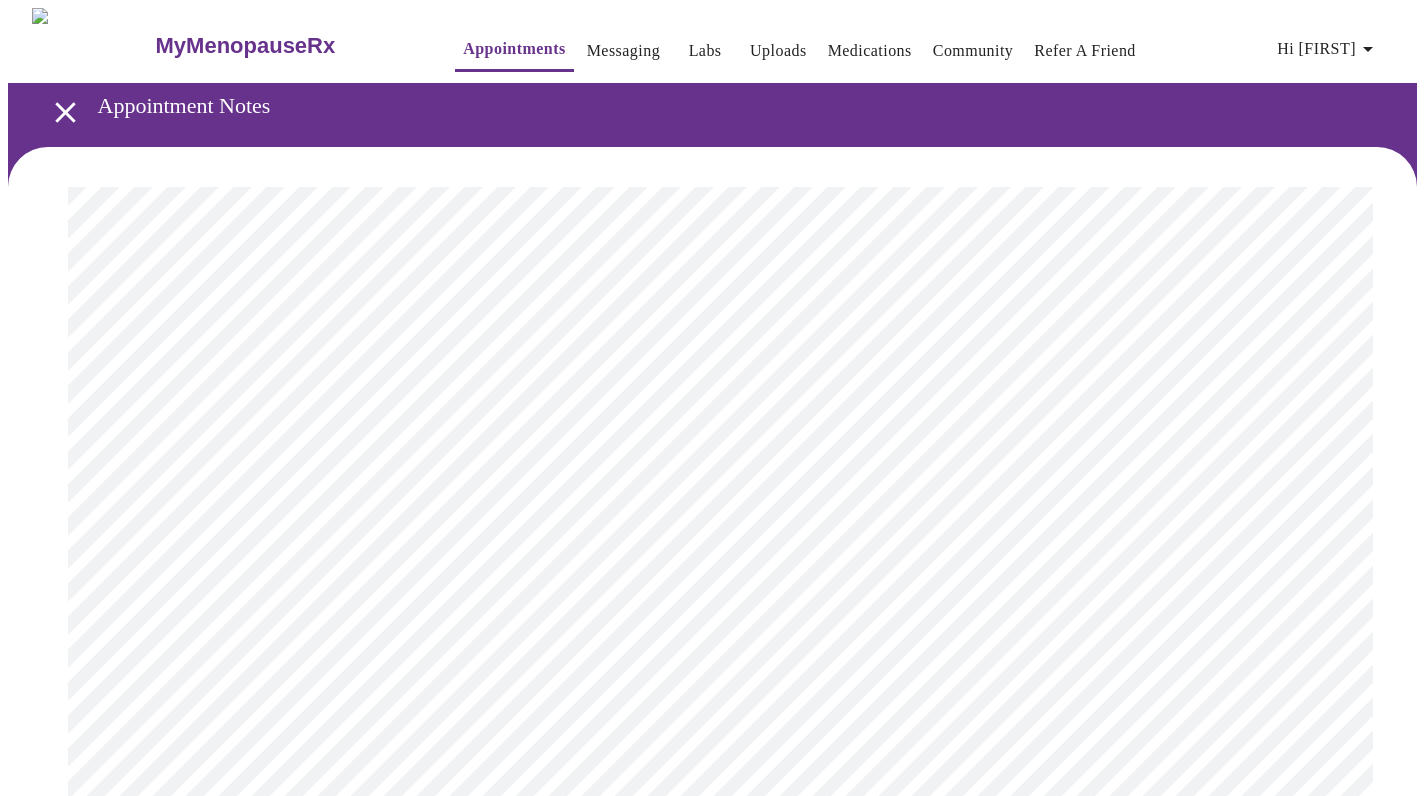 scroll, scrollTop: 0, scrollLeft: 0, axis: both 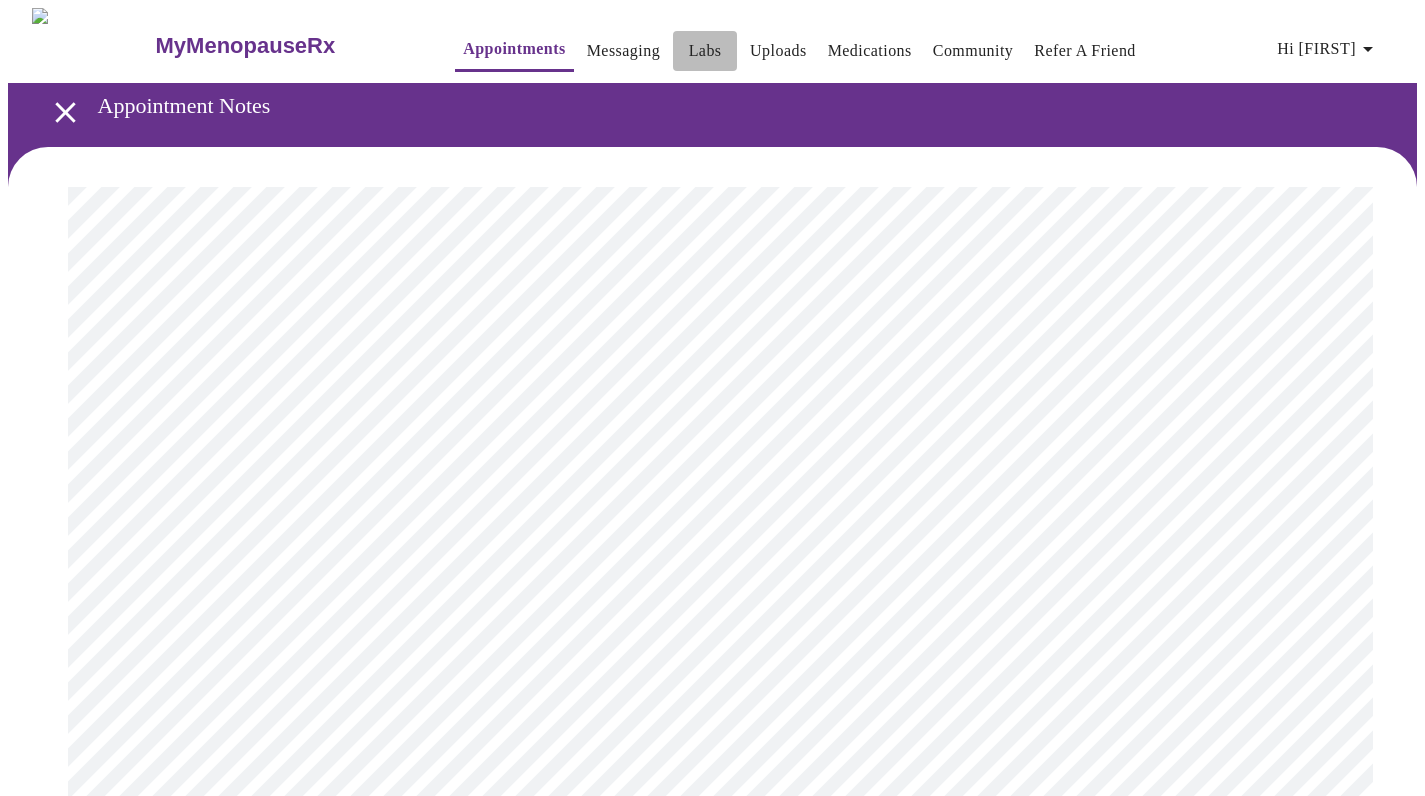 click on "Labs" at bounding box center (705, 51) 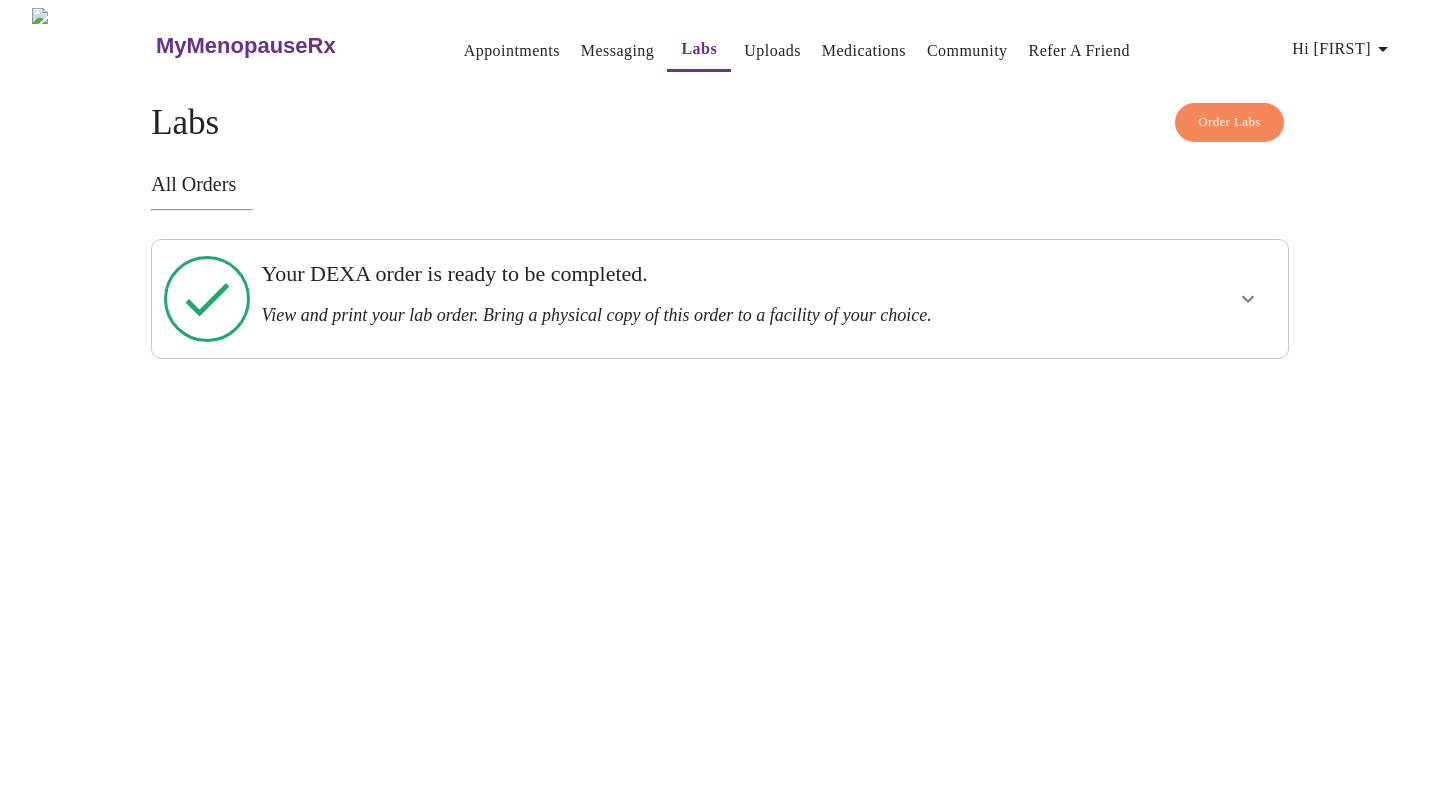 click on "Your DEXA order is ready to be completed." at bounding box center (665, 274) 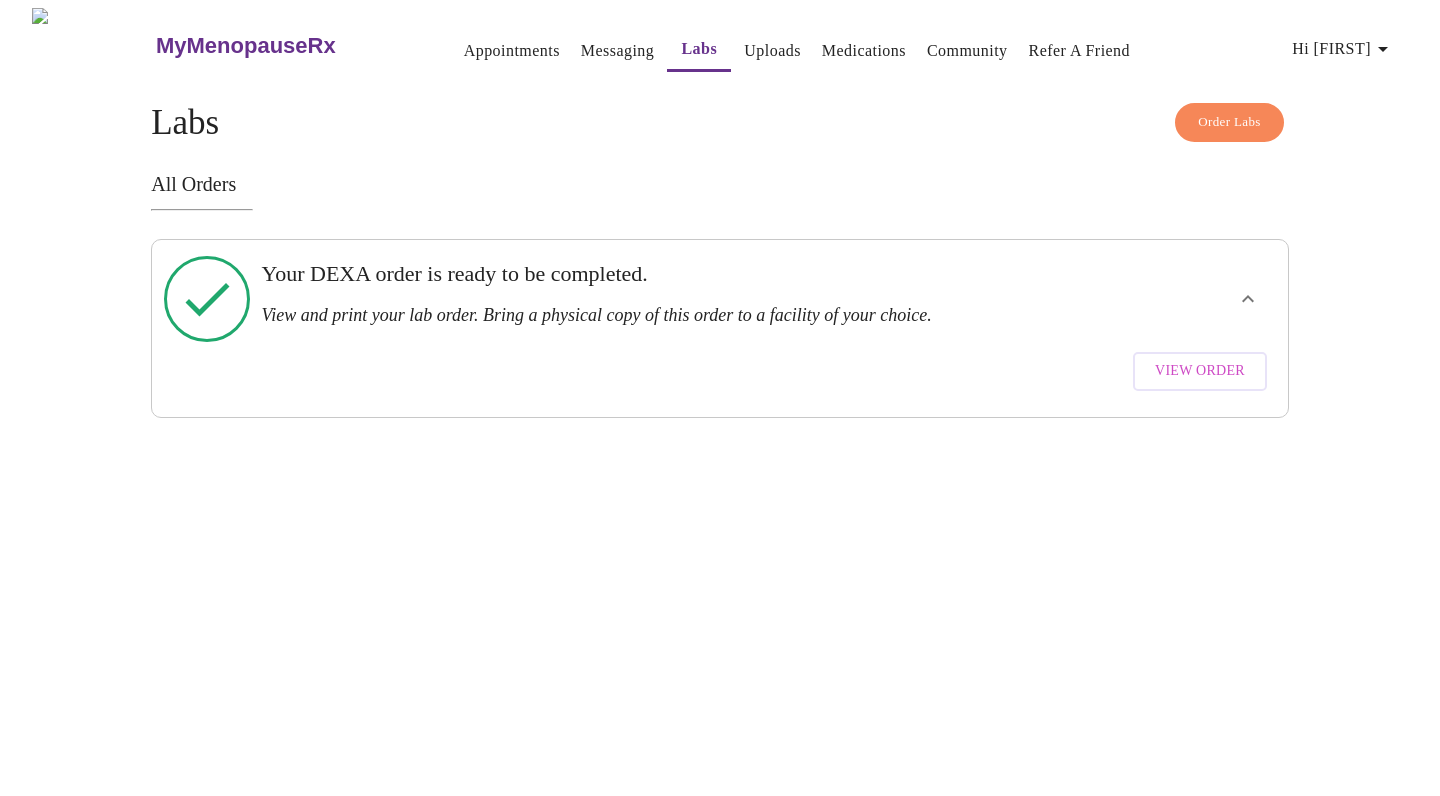 click on "View Order" at bounding box center (1200, 371) 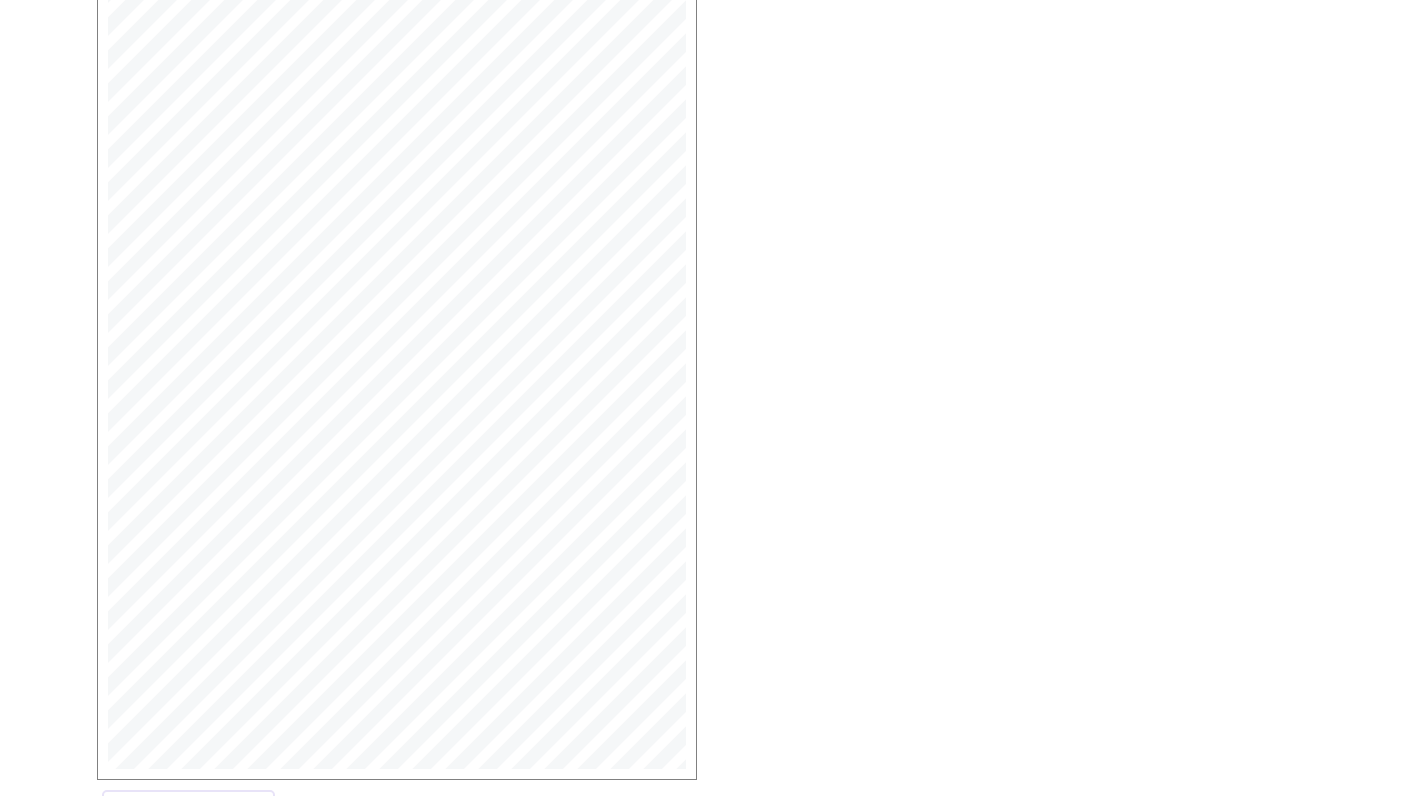 scroll, scrollTop: 363, scrollLeft: 0, axis: vertical 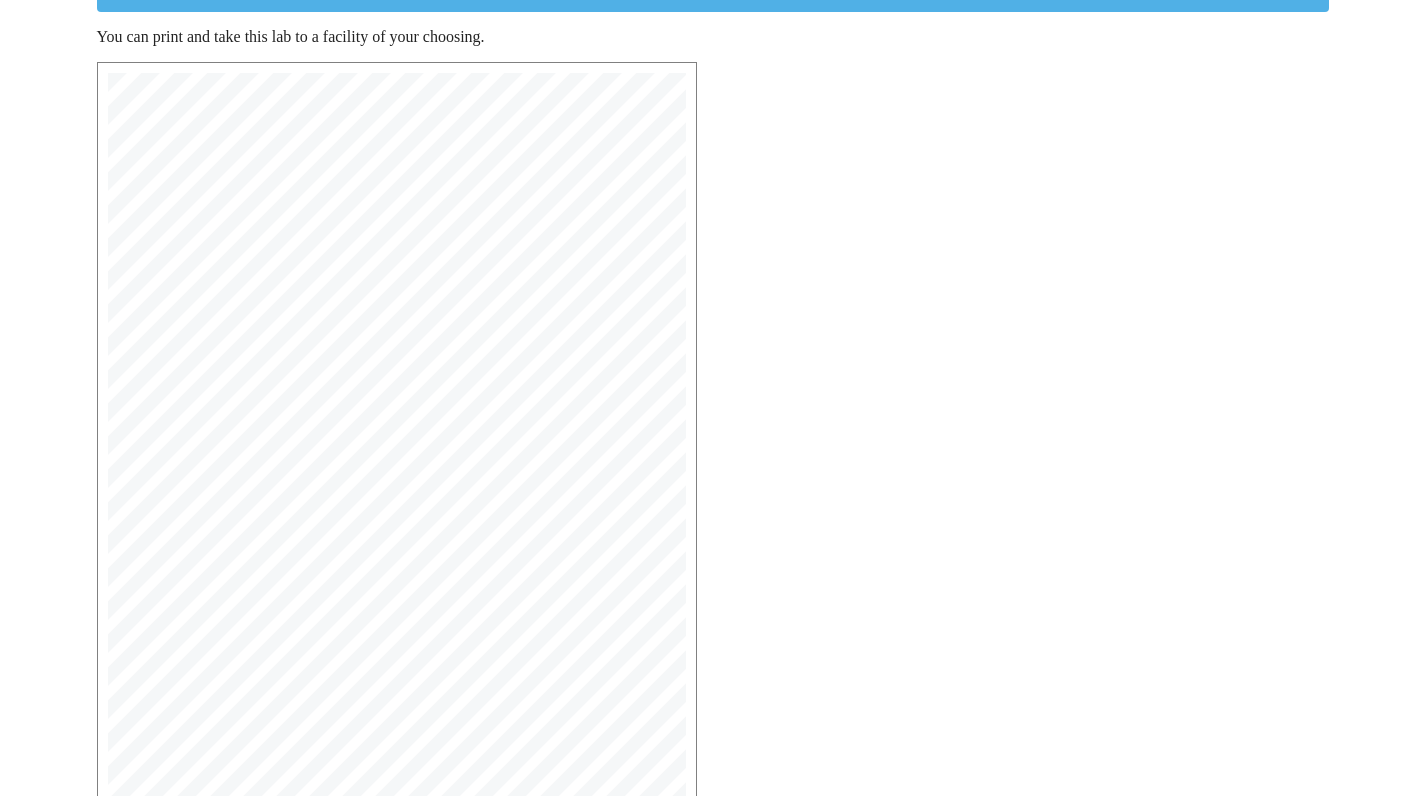 click on "MyMenopauseRx |  8/5/25, 8:32 PM MyMenopauseRx |  1  of  1 MyMenopauseRx 1604 N Main St, Wheaton, IL 60187 Phone: (630) 480-0428 | Fax: (833) 740-1146 Order Date: 8/5/2025 Ordering Clinician:  Meghan Matz, WHNP-BC, NPI: 1598919623 ____________________________________________________________________________________________________ Patient Information Christine Burkhardt, DOB: 01/10/1966, Female 19677 Chelmer Drive, Rehoboth Beach, Delaware, 19971 ____________________________________________________________________________________________________ Diagnostic Name DEXA, CPT: 77080 Assessment(s):  Z82.62: Family history of osteoporosis, Z79.890: Hormone Therapy, N95.1: Menopause/Perimenopause Symptoms, G47.9: Sleep disturbance, N95.9 Meghan Matz, WHNP-BC NPI: 1598919623 Date: 8/5/2025 Open Larger PDF" at bounding box center (713, 511) 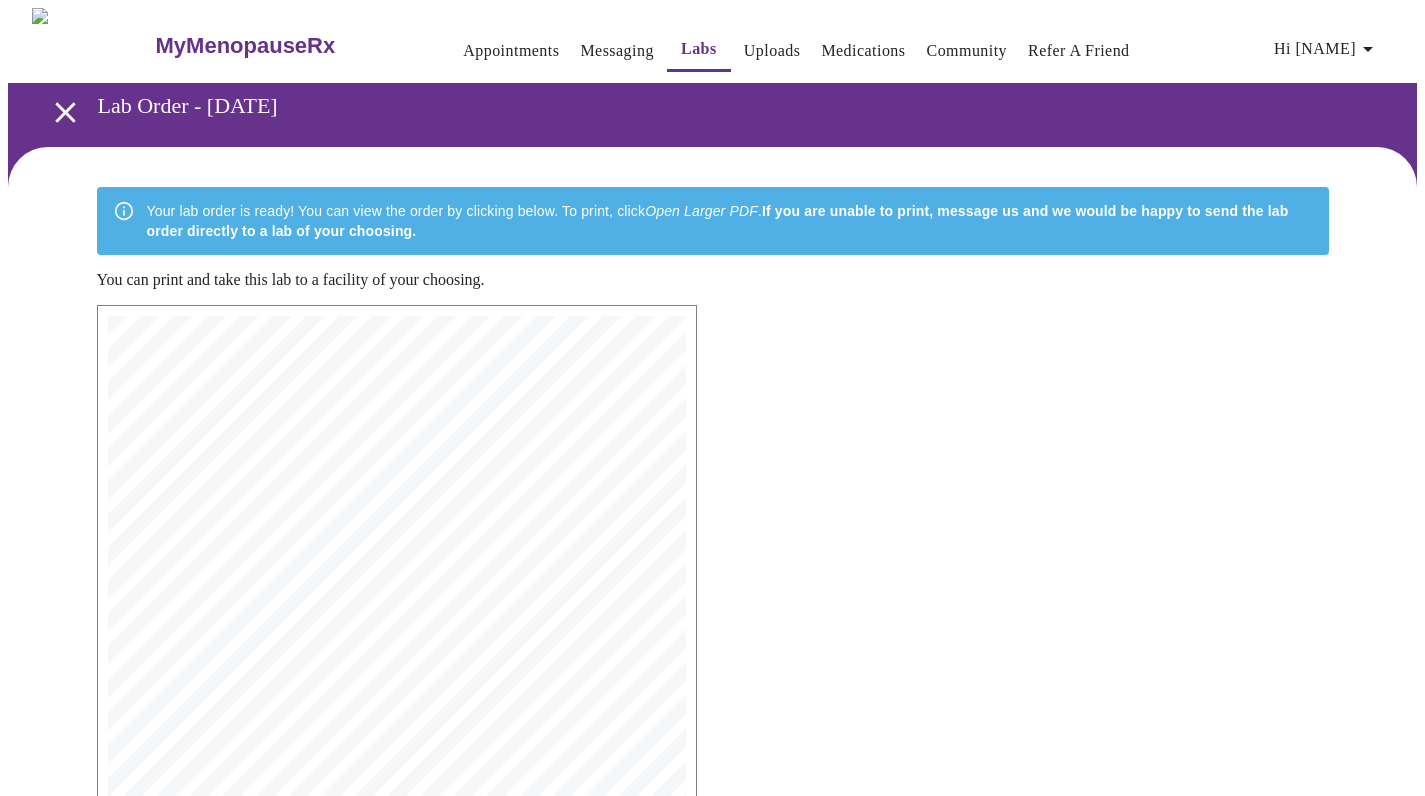 scroll, scrollTop: 0, scrollLeft: 0, axis: both 